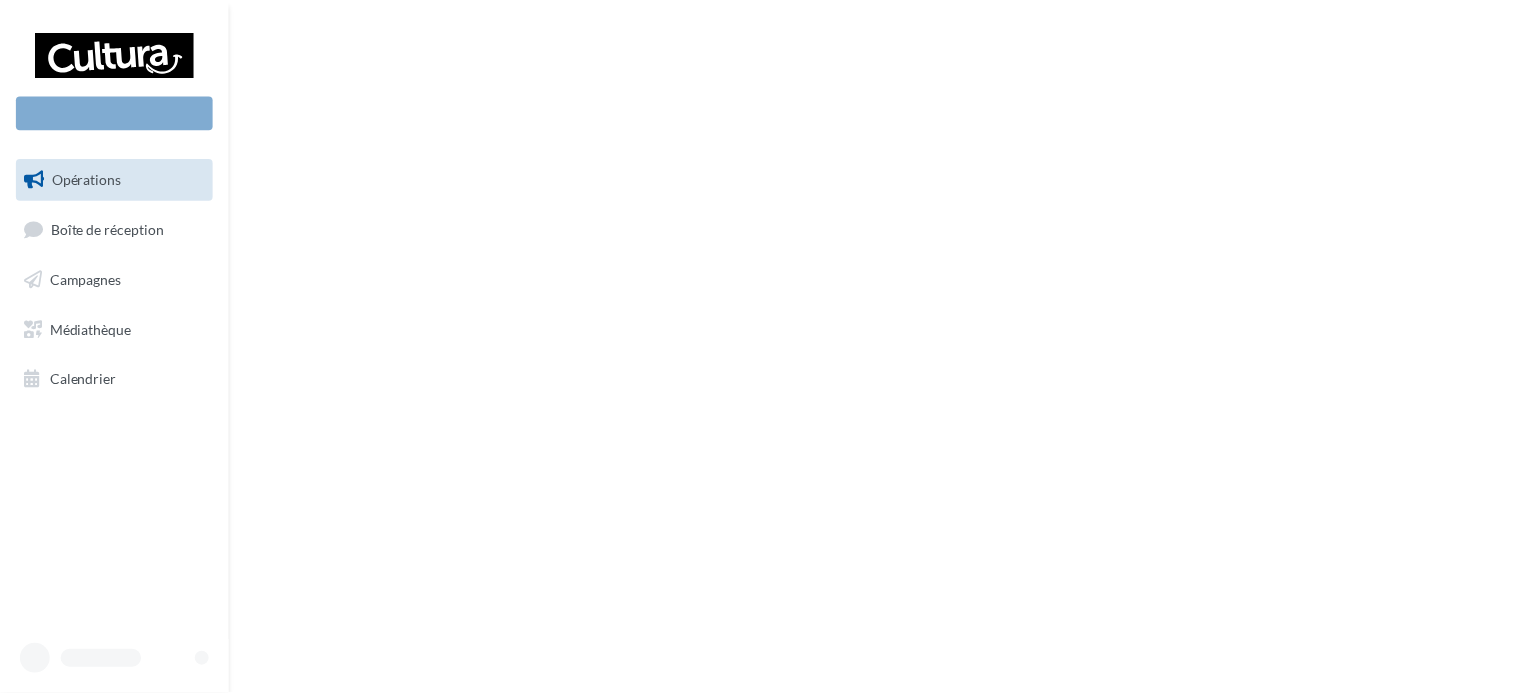 scroll, scrollTop: 0, scrollLeft: 0, axis: both 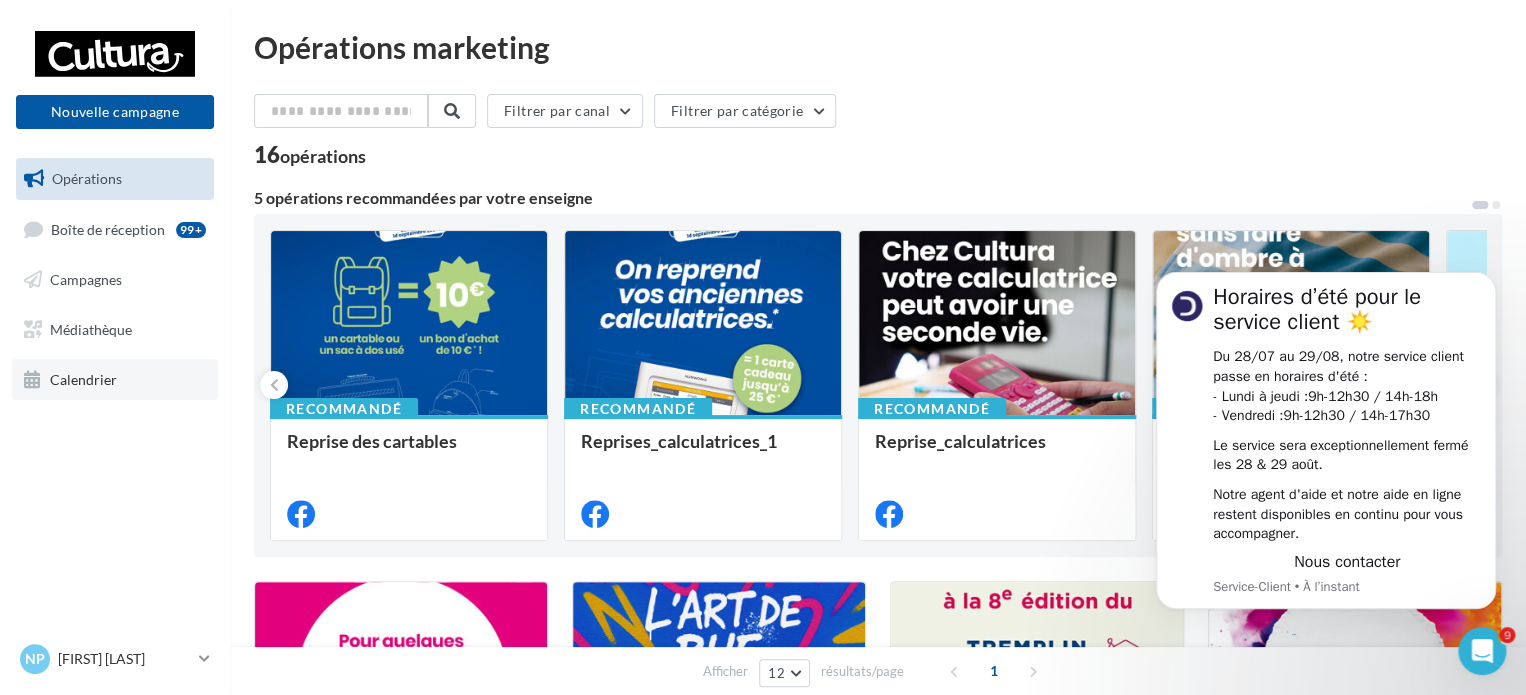 click on "Calendrier" at bounding box center [115, 380] 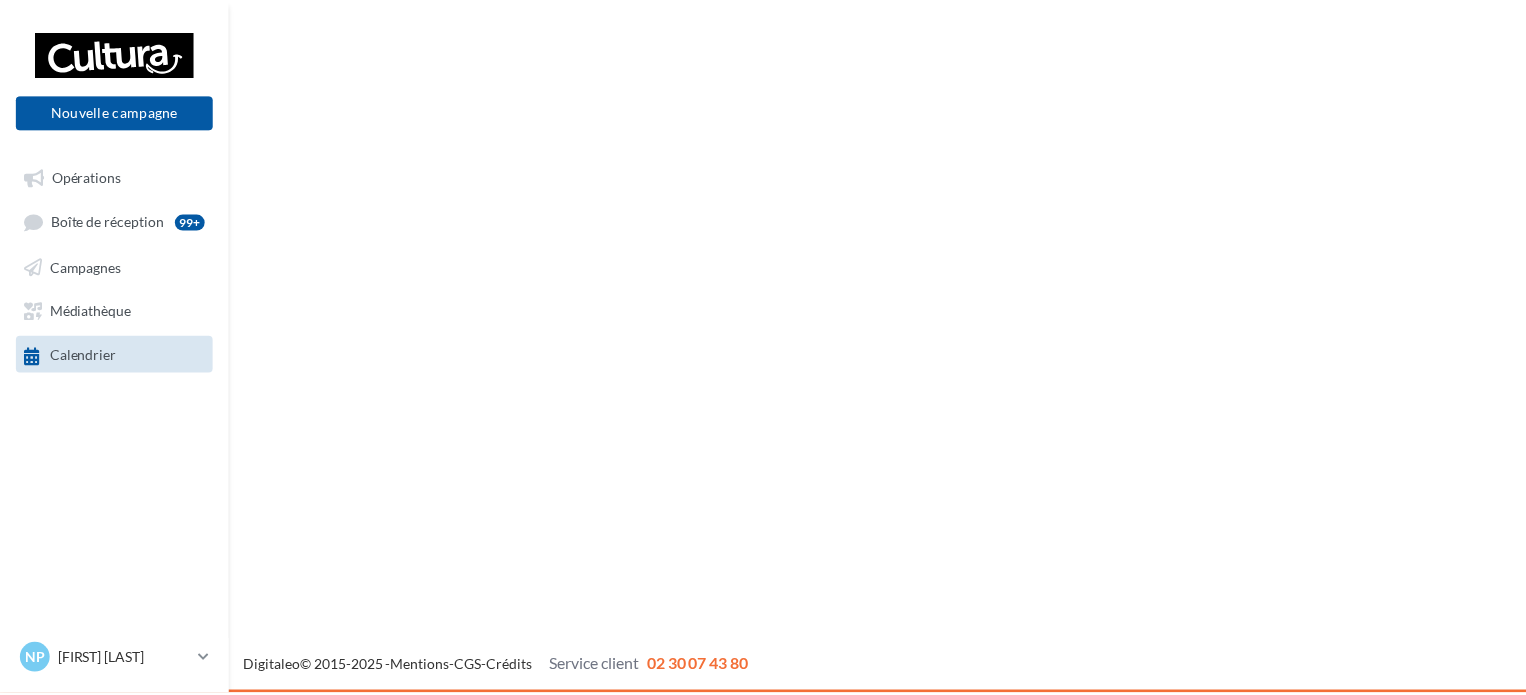 scroll, scrollTop: 0, scrollLeft: 0, axis: both 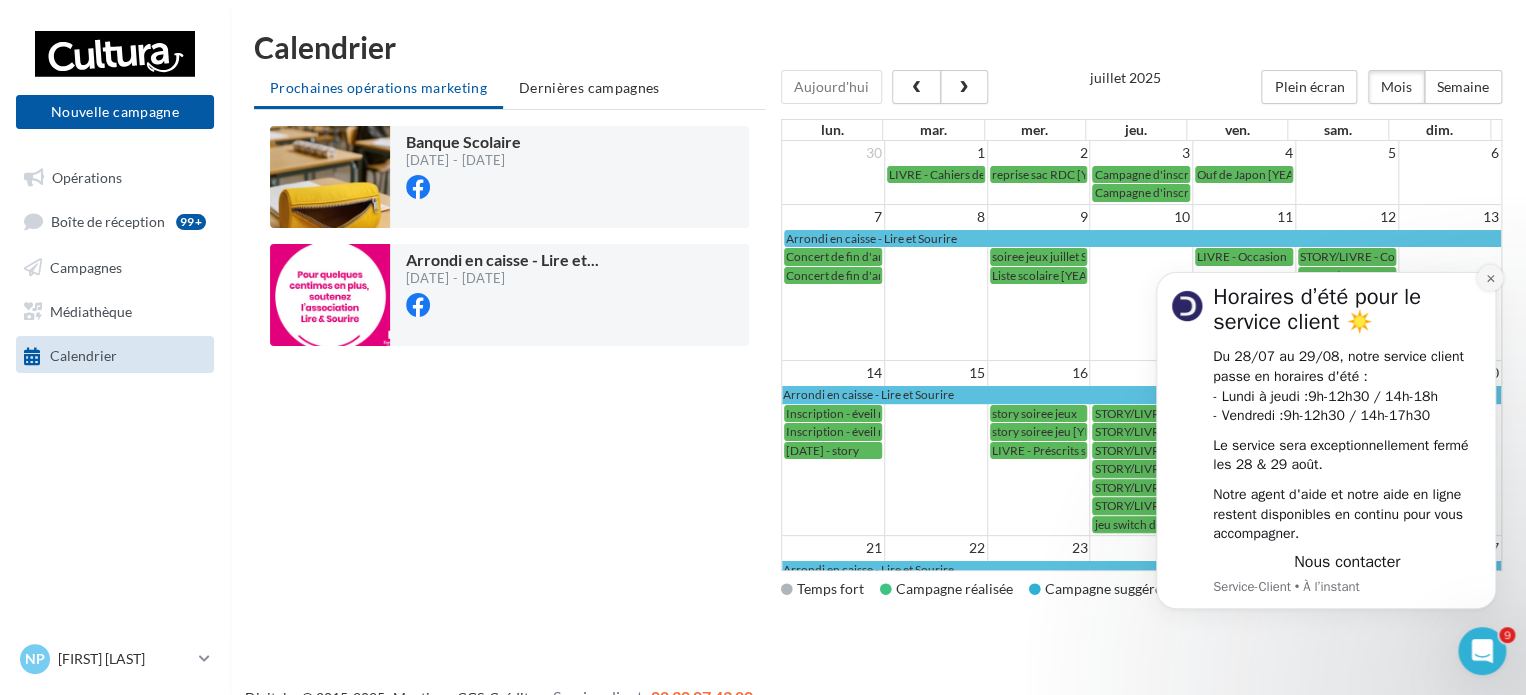 click 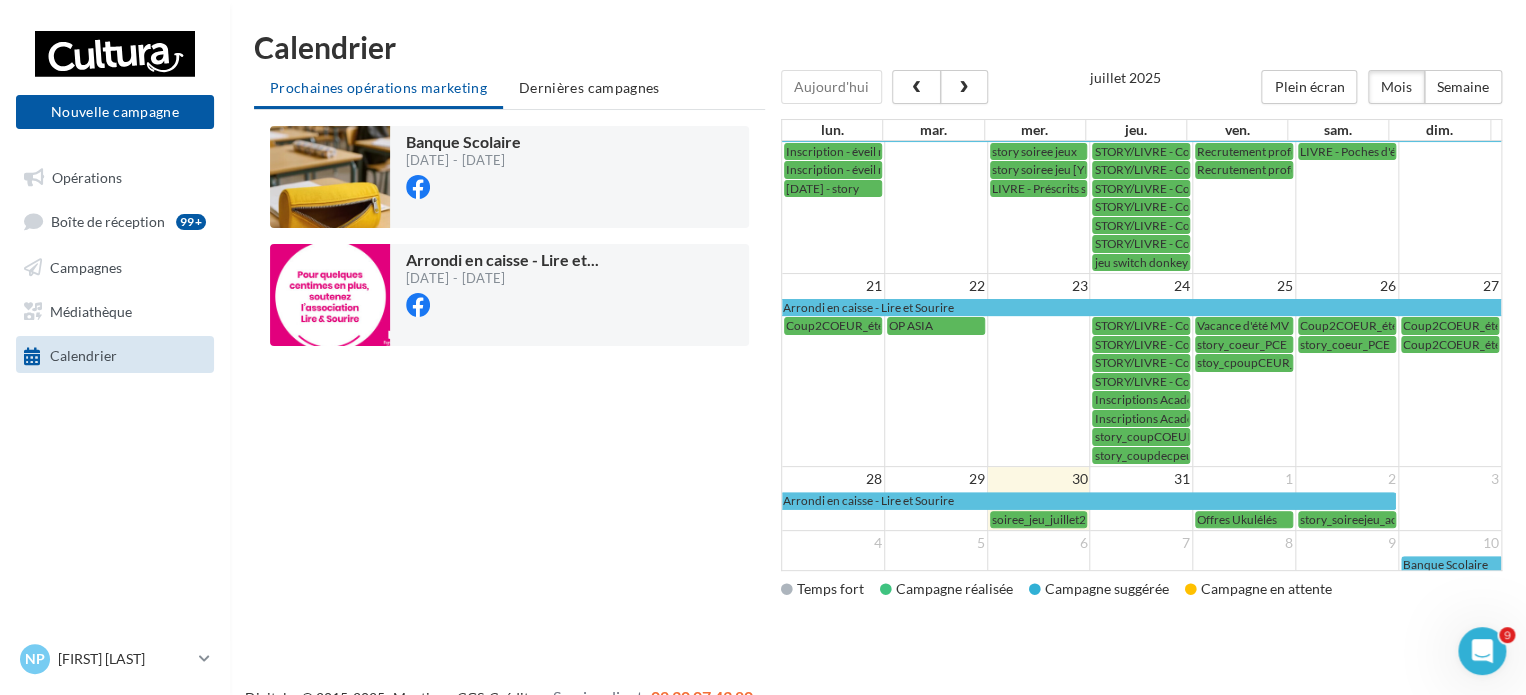 scroll, scrollTop: 265, scrollLeft: 0, axis: vertical 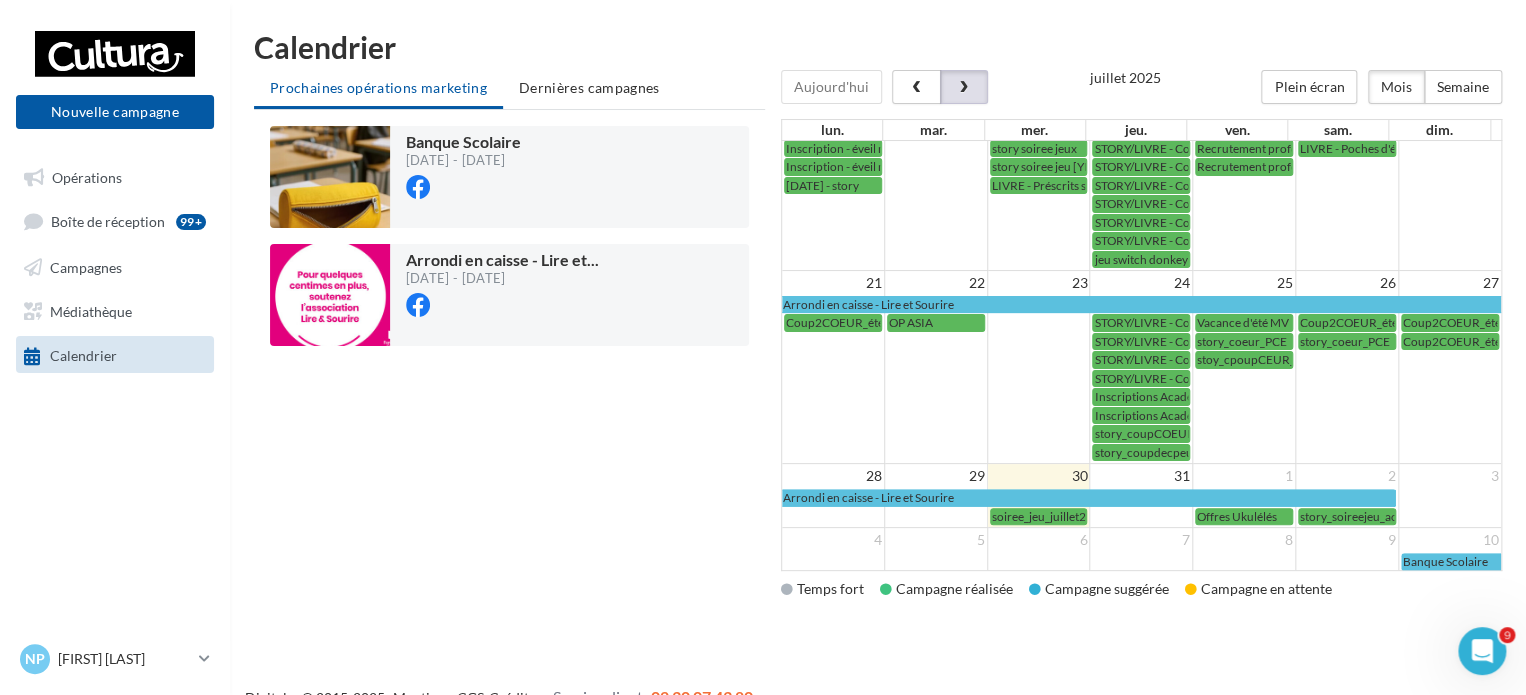 click at bounding box center (963, 88) 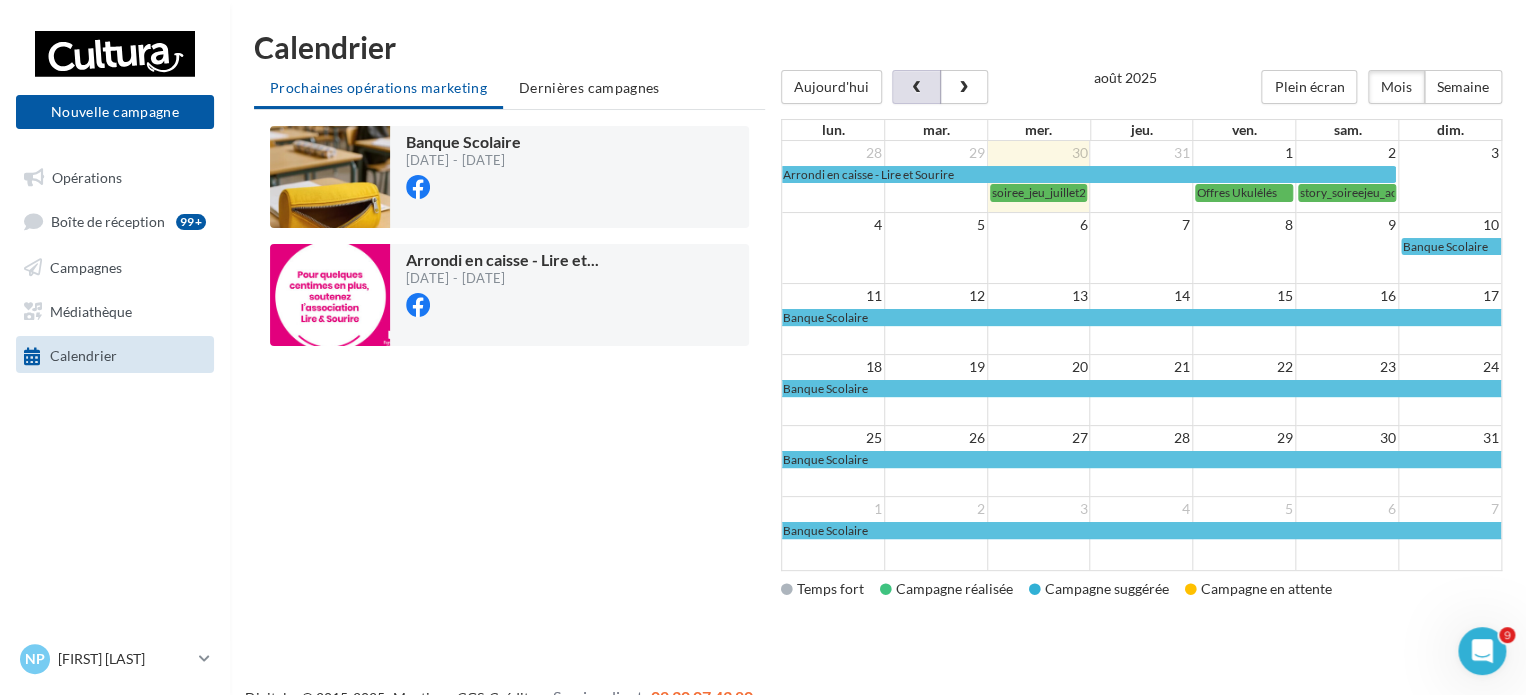 click at bounding box center (916, 87) 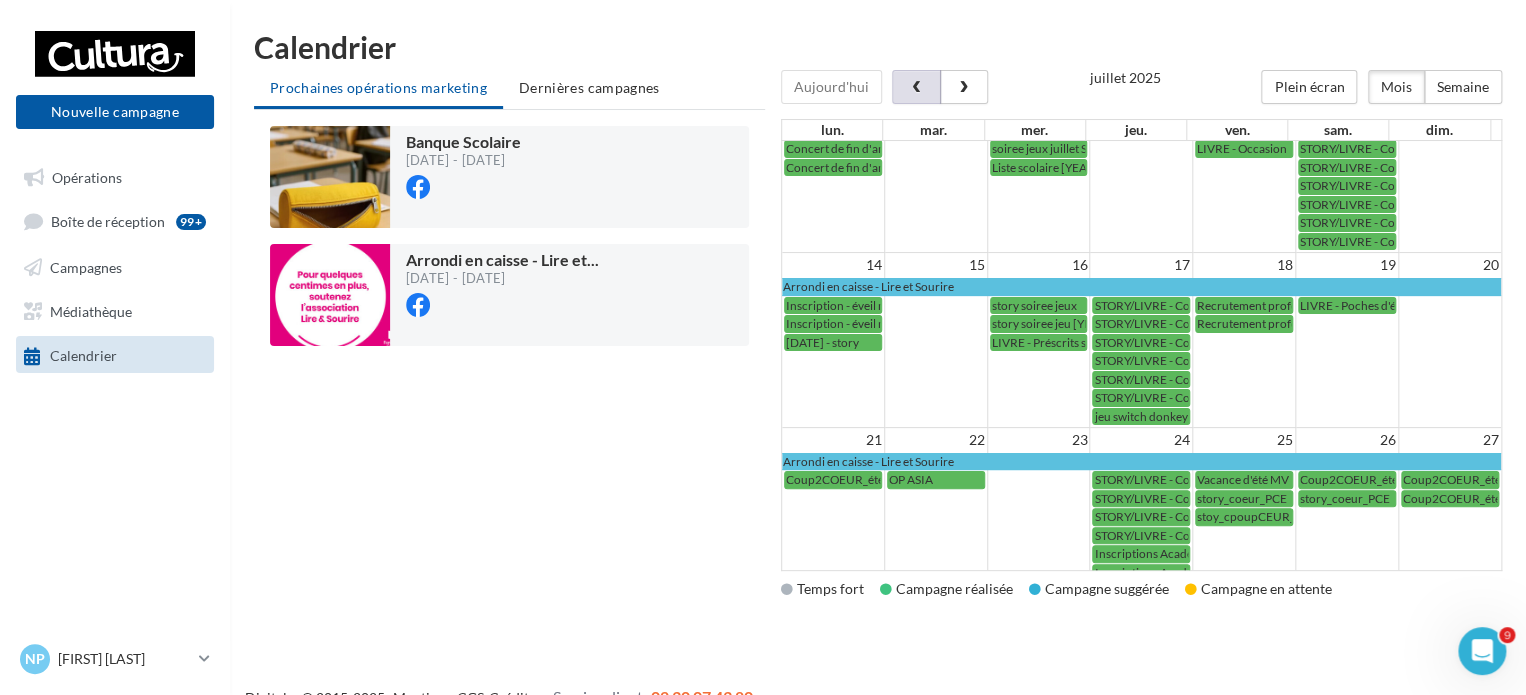 scroll, scrollTop: 265, scrollLeft: 0, axis: vertical 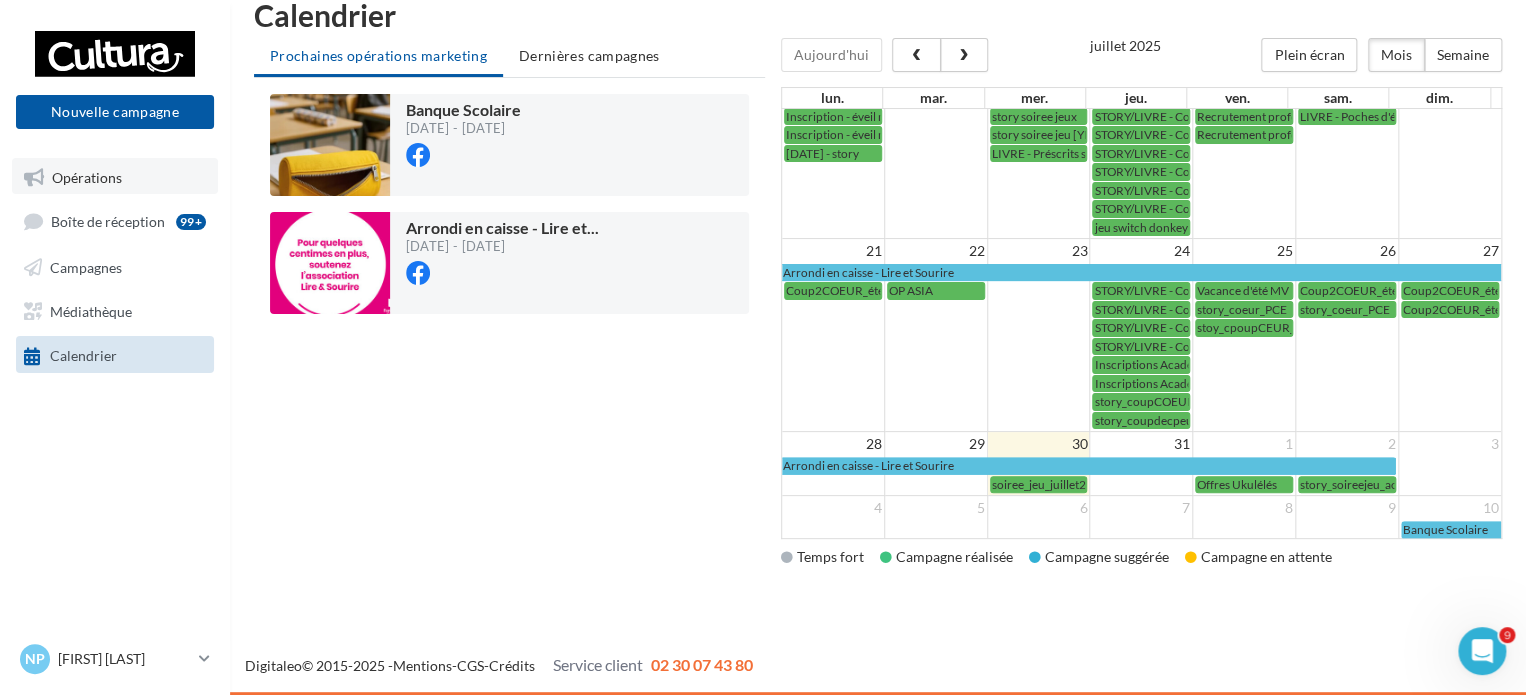 click on "Opérations" at bounding box center [115, 176] 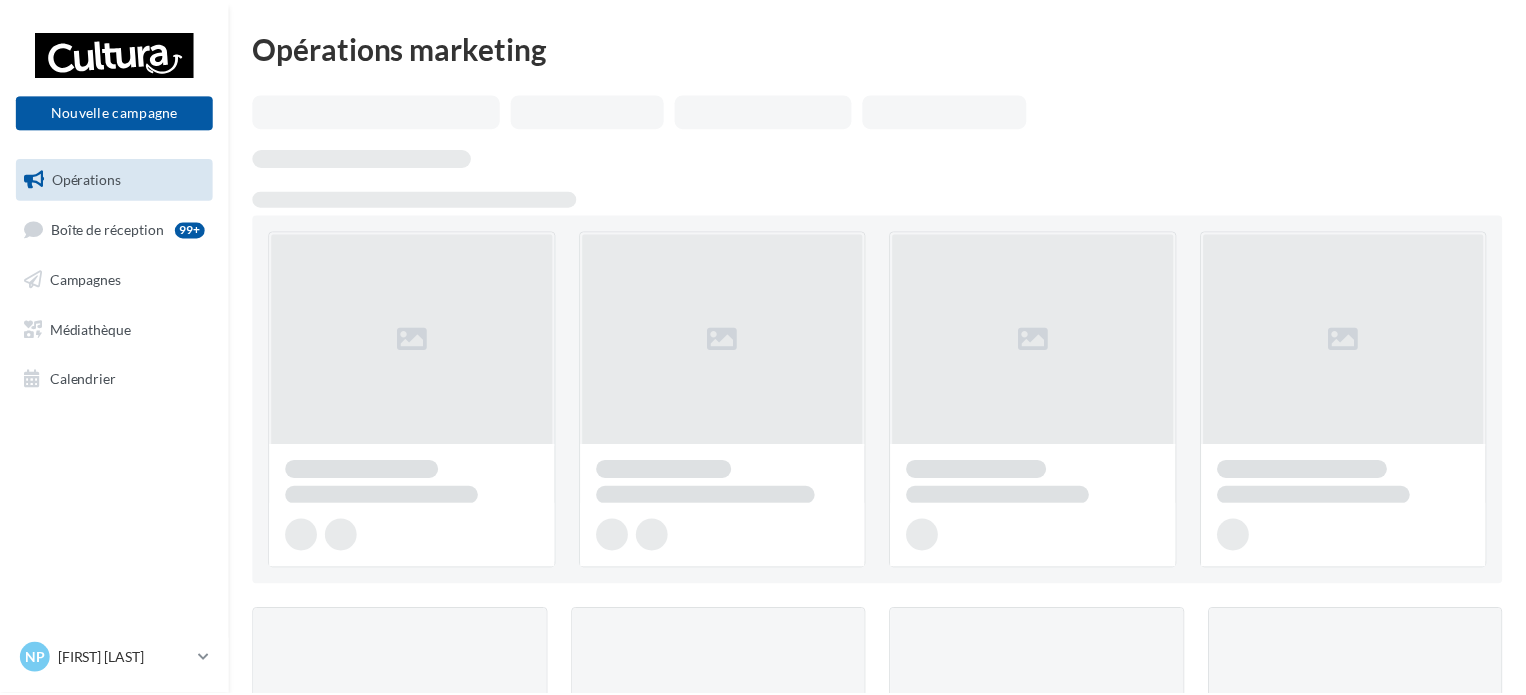 scroll, scrollTop: 0, scrollLeft: 0, axis: both 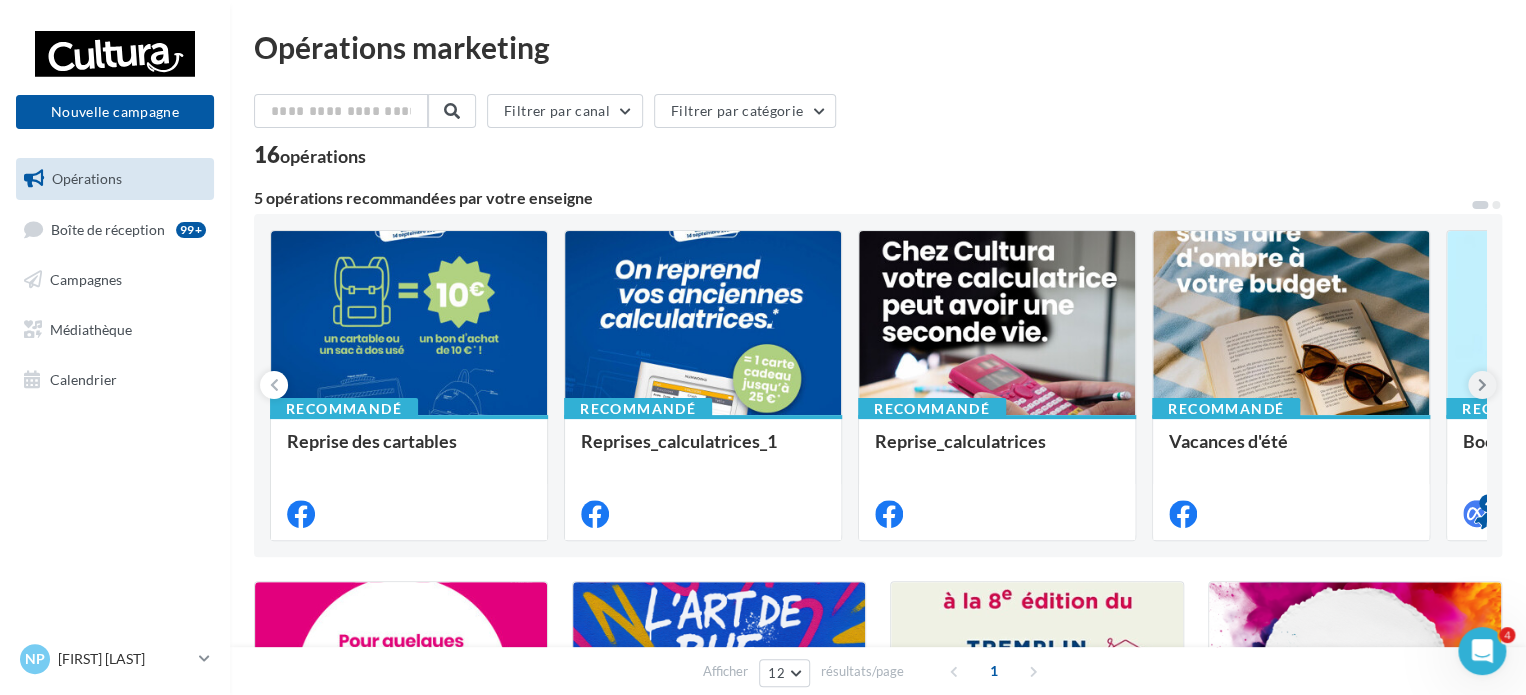 click at bounding box center (1482, 385) 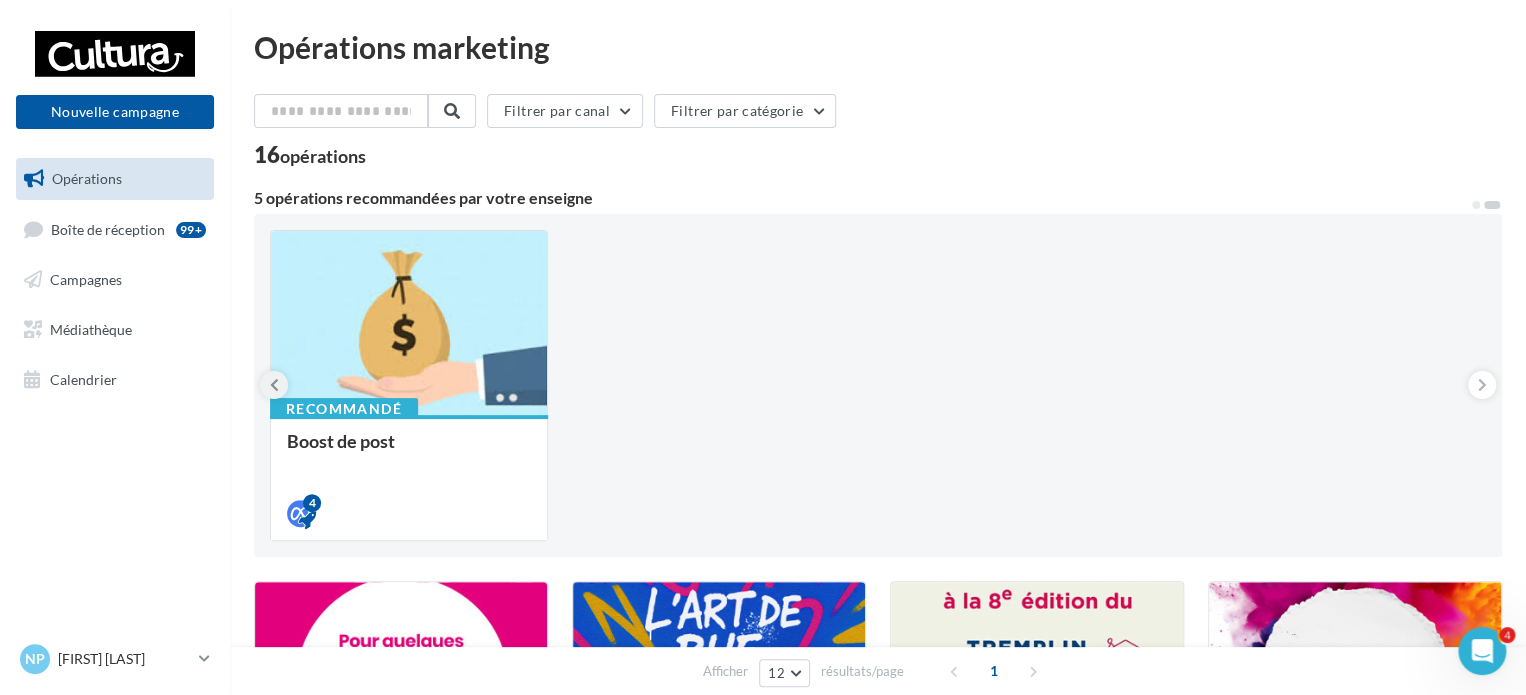 click at bounding box center [274, 385] 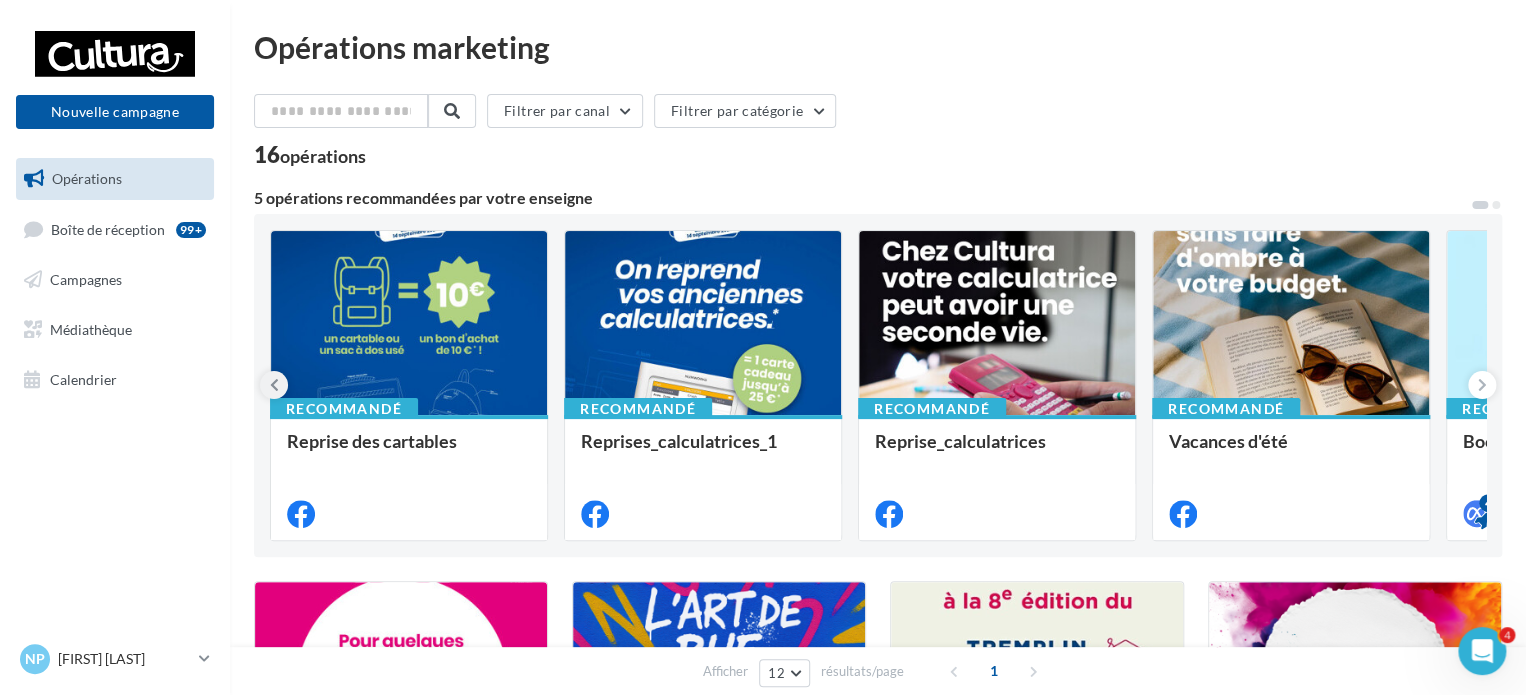 click at bounding box center (274, 385) 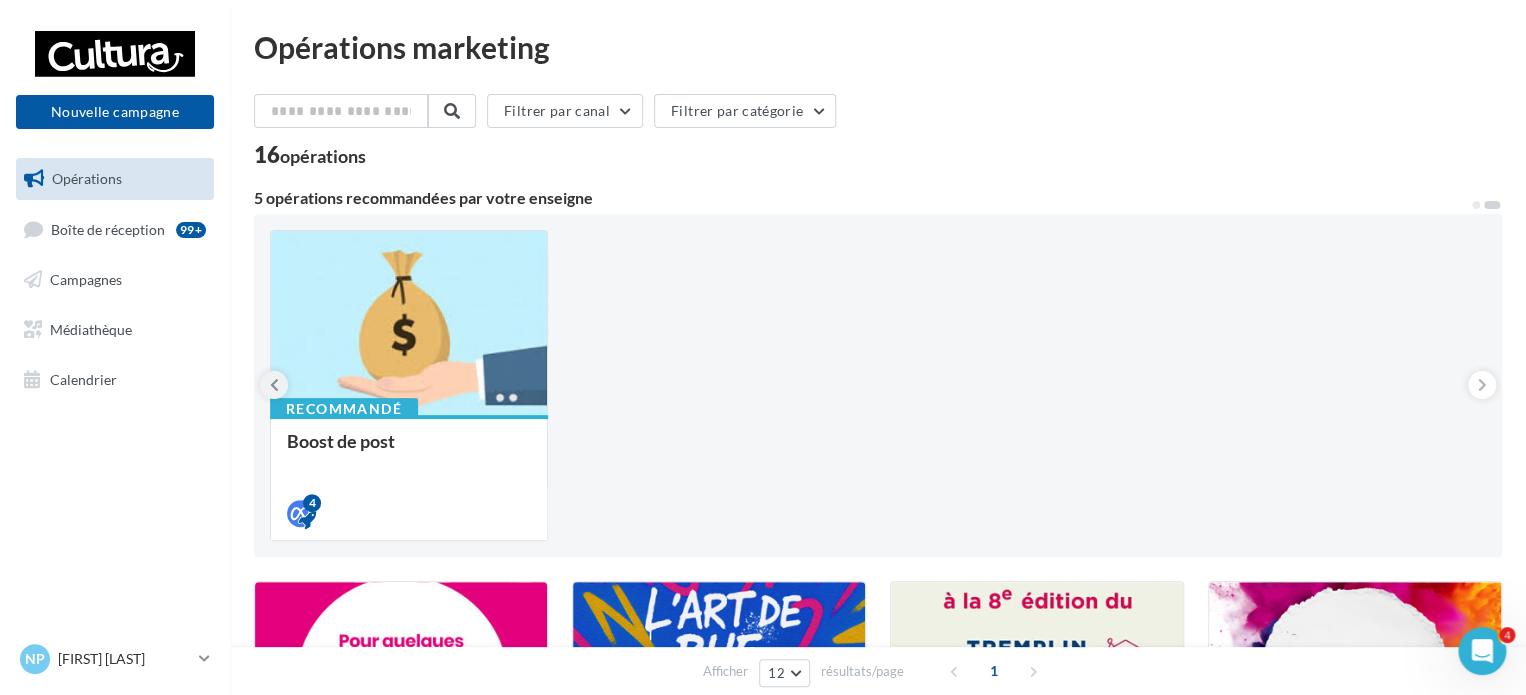 click at bounding box center [274, 385] 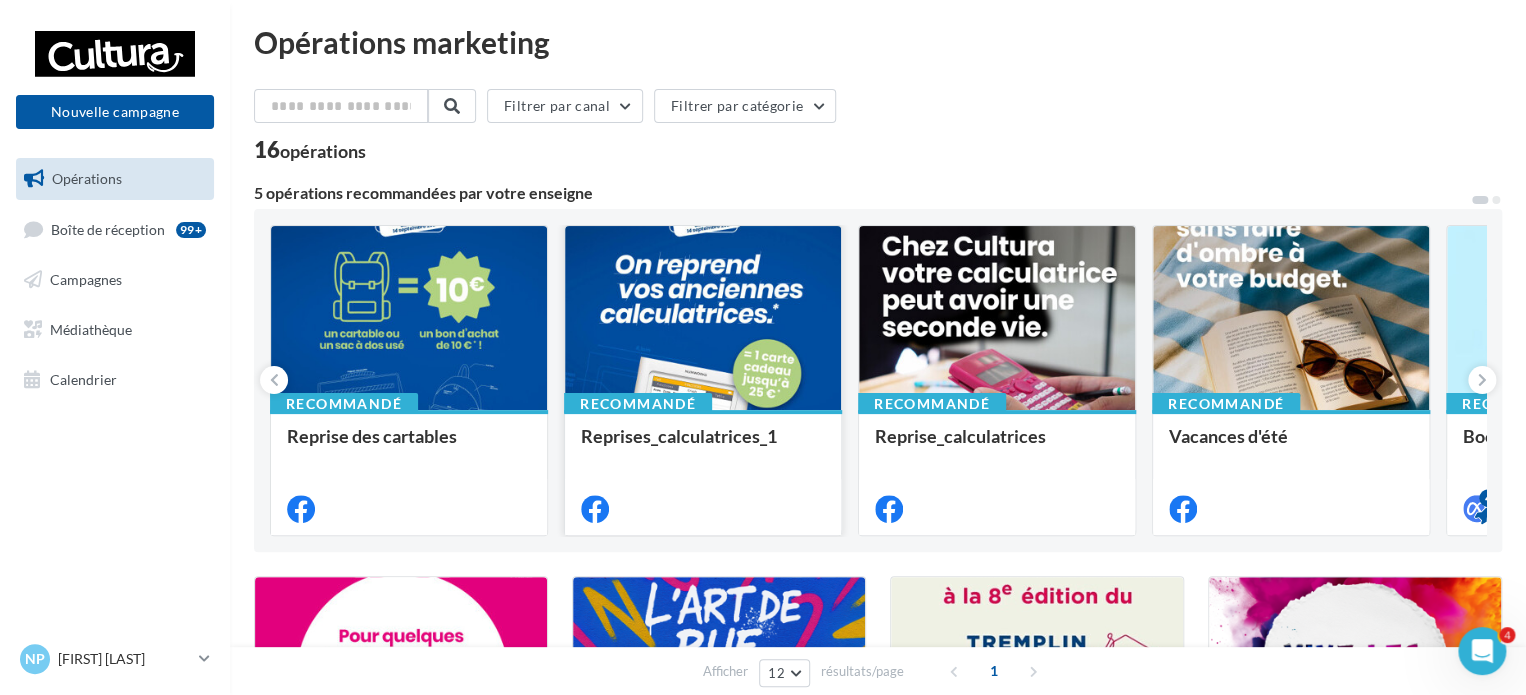 scroll, scrollTop: 0, scrollLeft: 0, axis: both 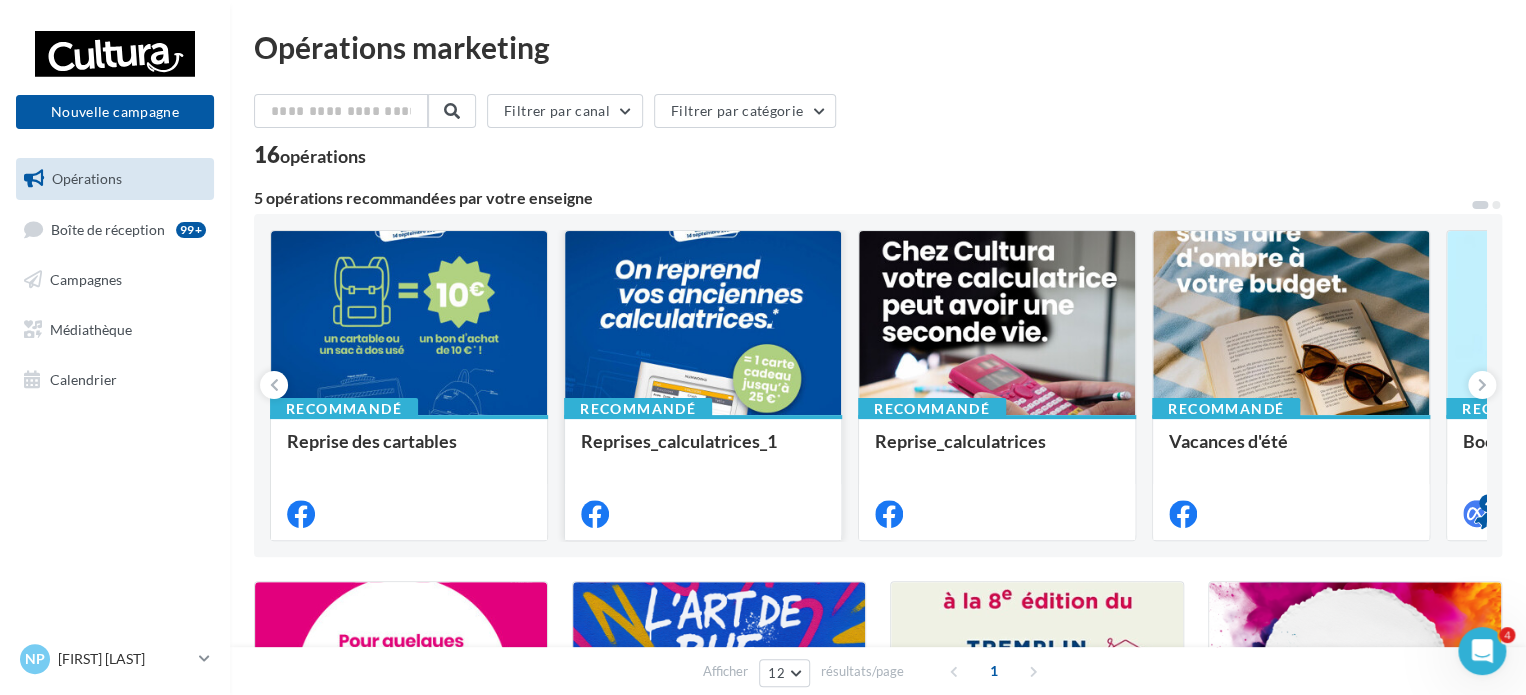 click at bounding box center [703, 324] 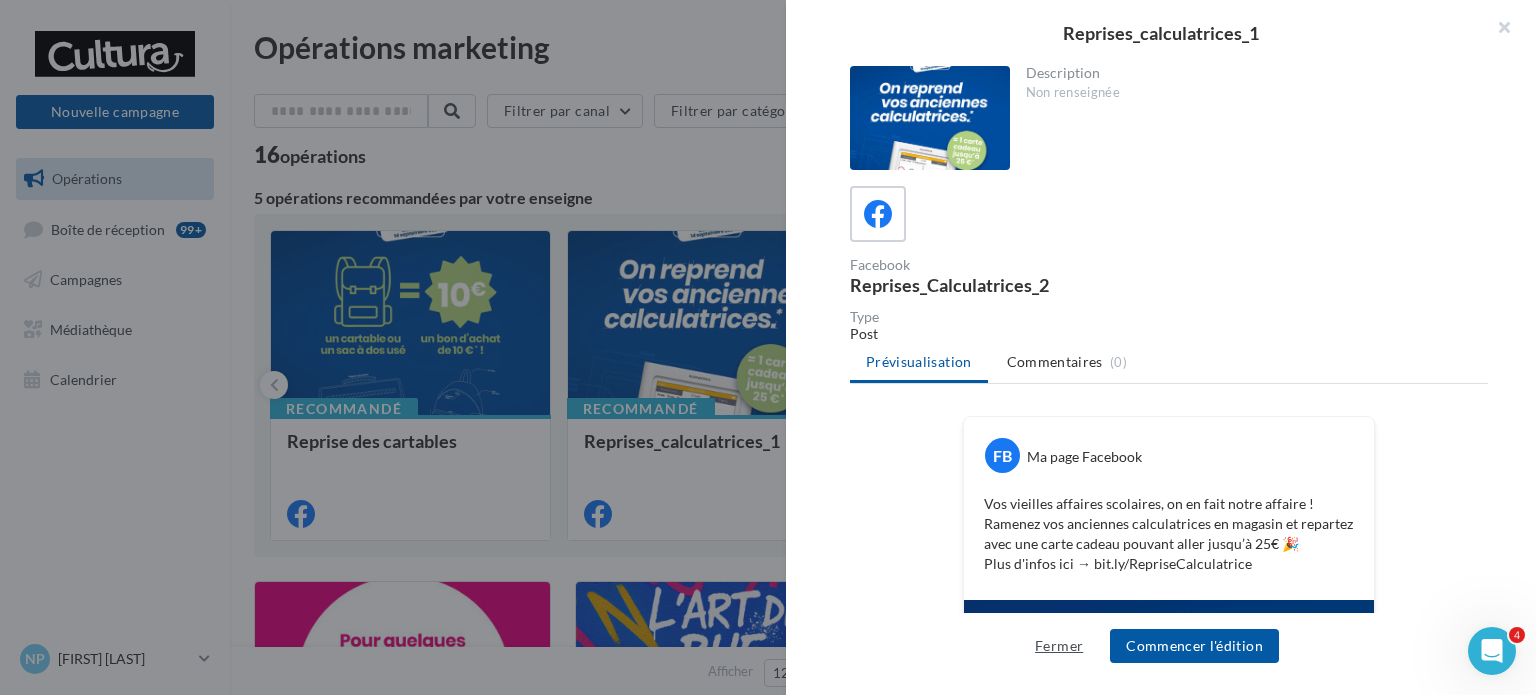click on "Fermer" at bounding box center [1059, 646] 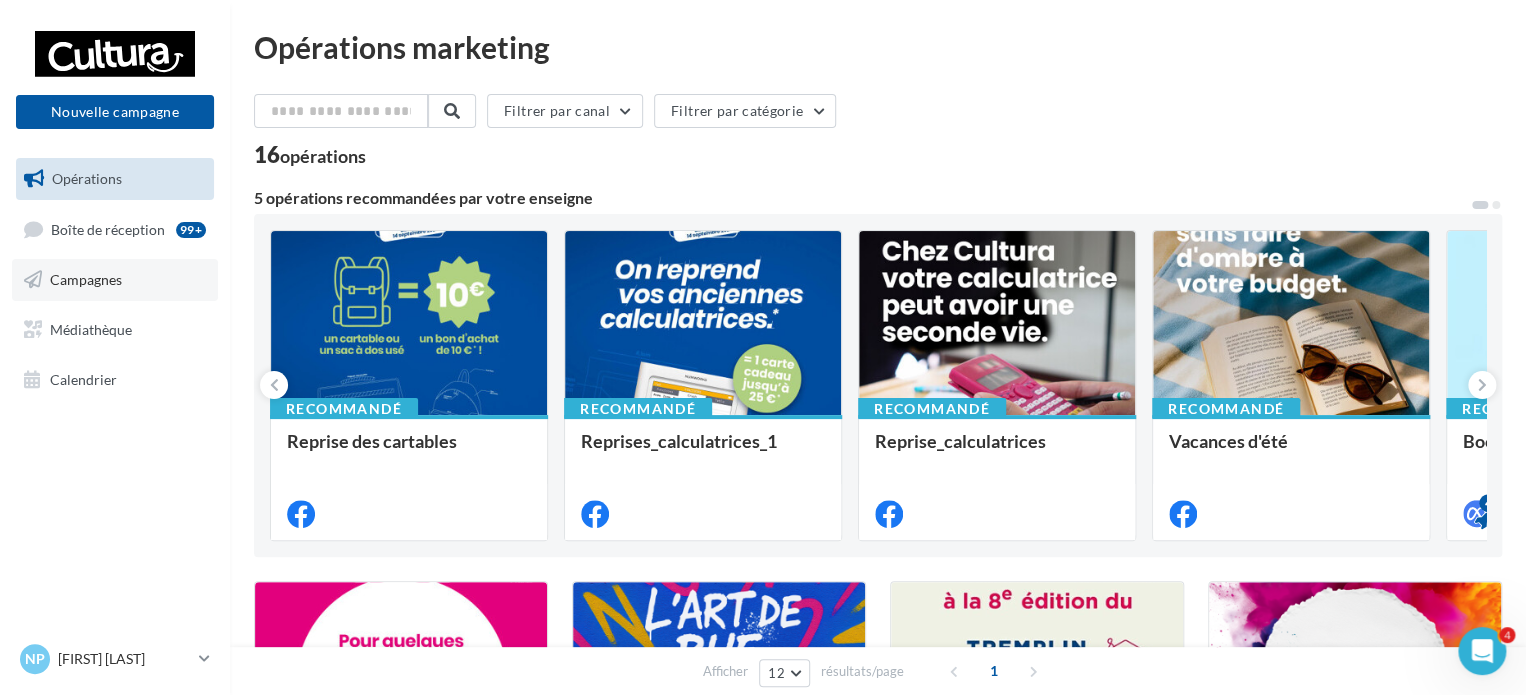 click on "Campagnes" at bounding box center (115, 280) 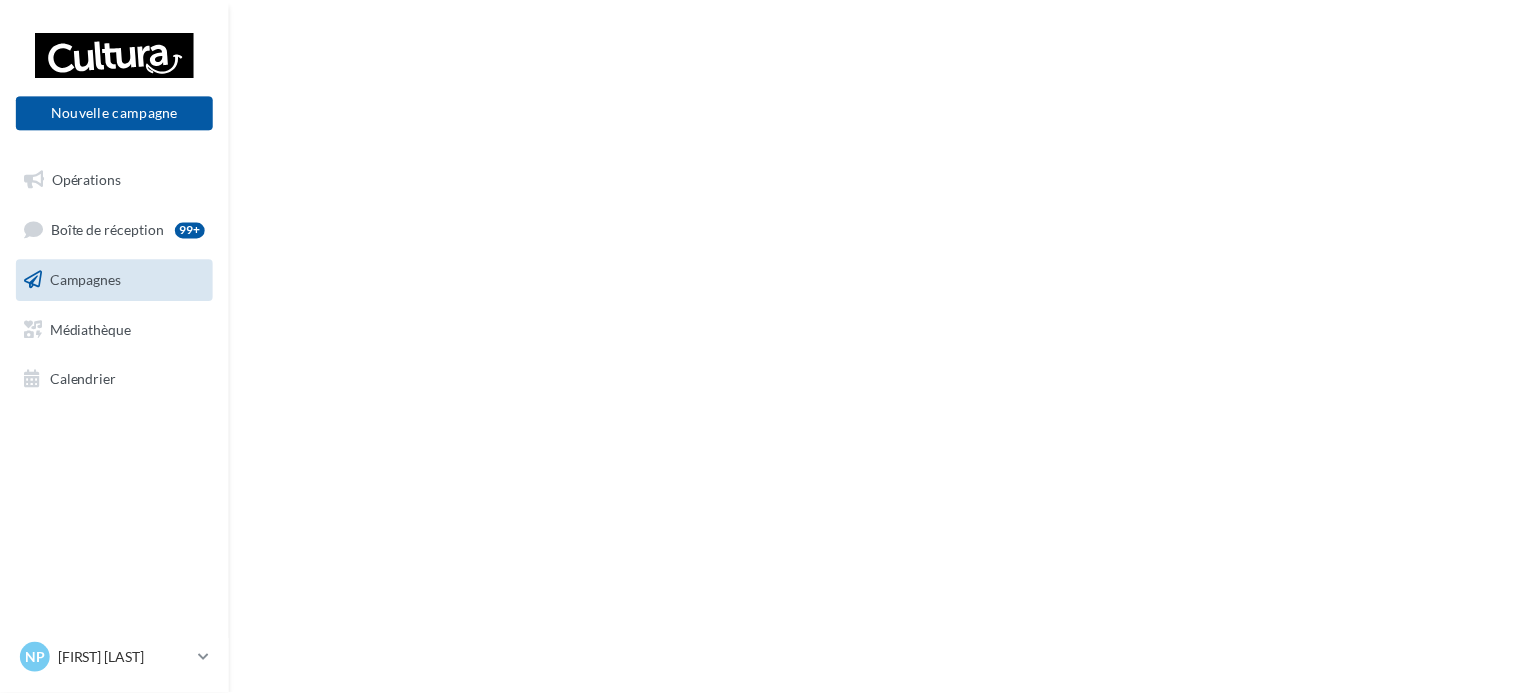 scroll, scrollTop: 0, scrollLeft: 0, axis: both 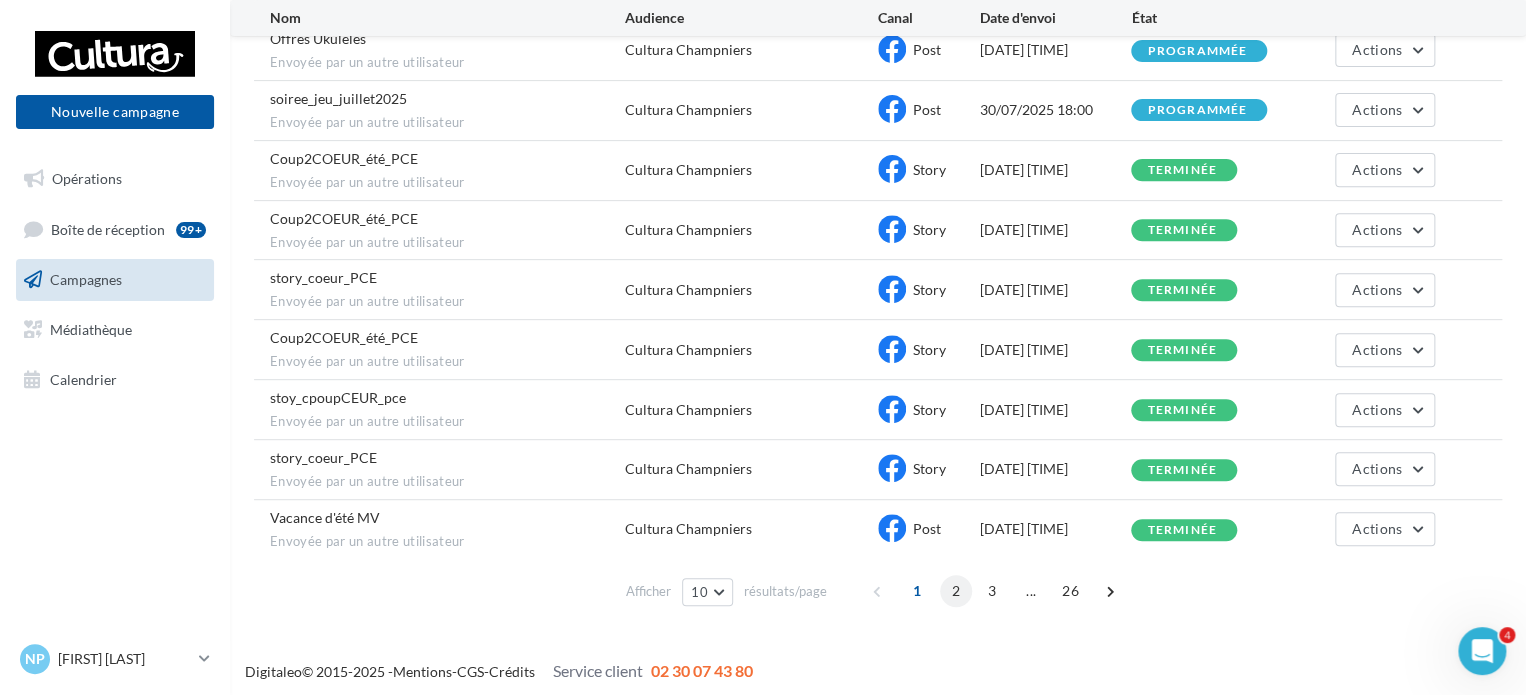 click on "2" at bounding box center [956, 591] 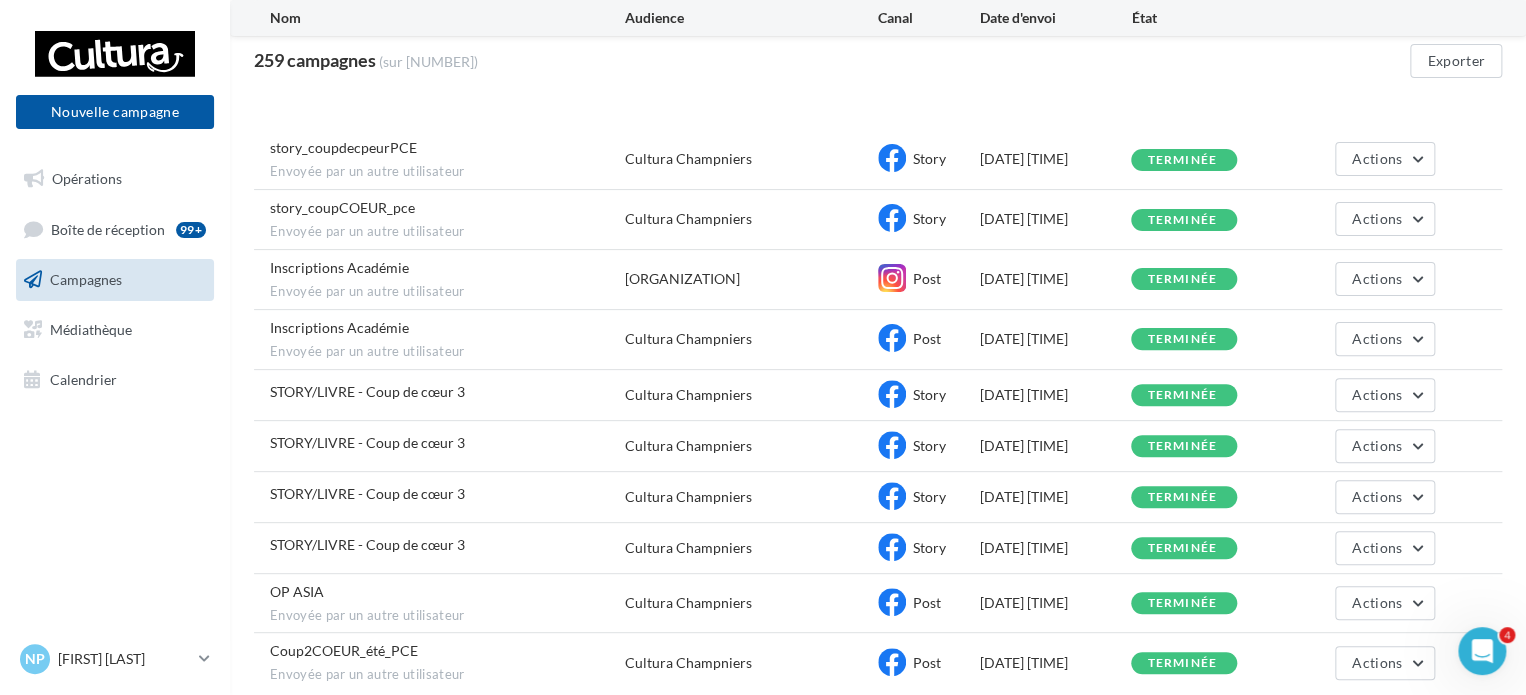 scroll, scrollTop: 267, scrollLeft: 0, axis: vertical 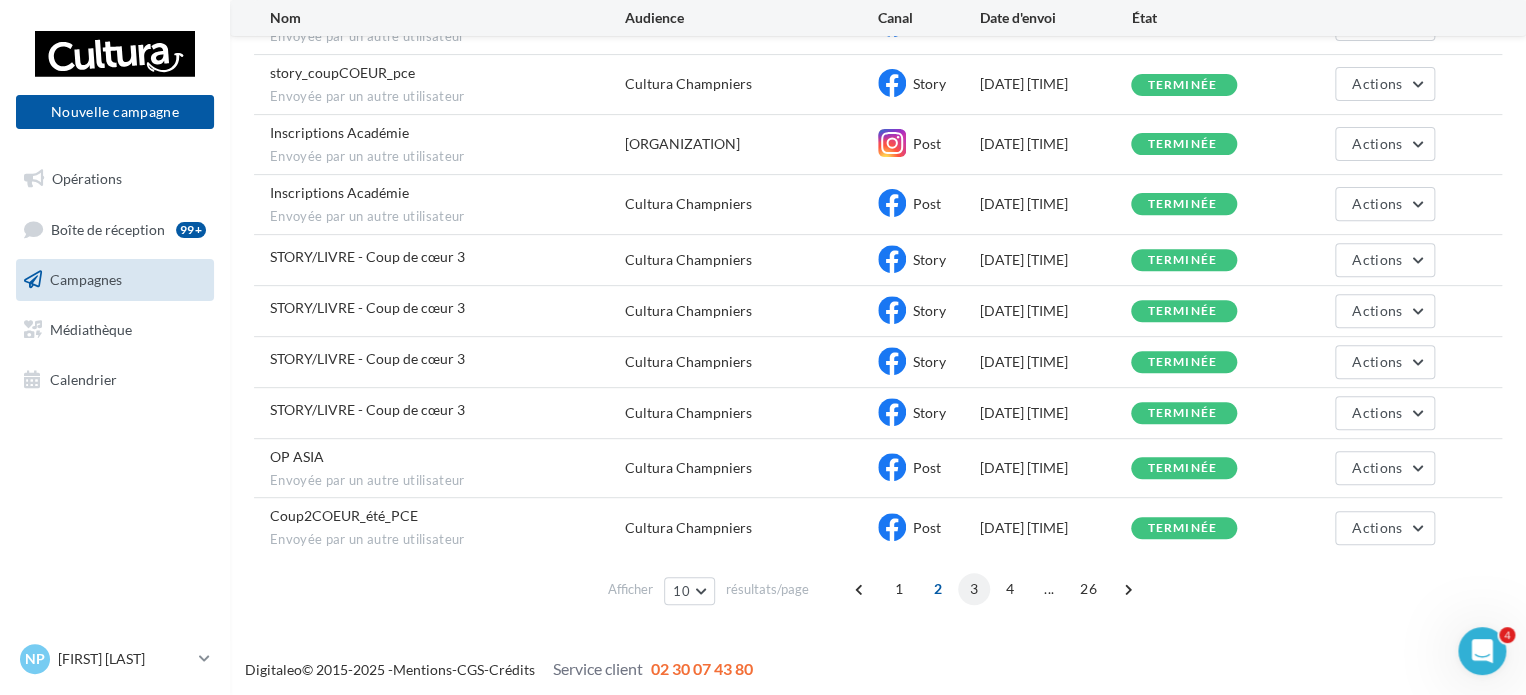 click on "3" at bounding box center [974, 589] 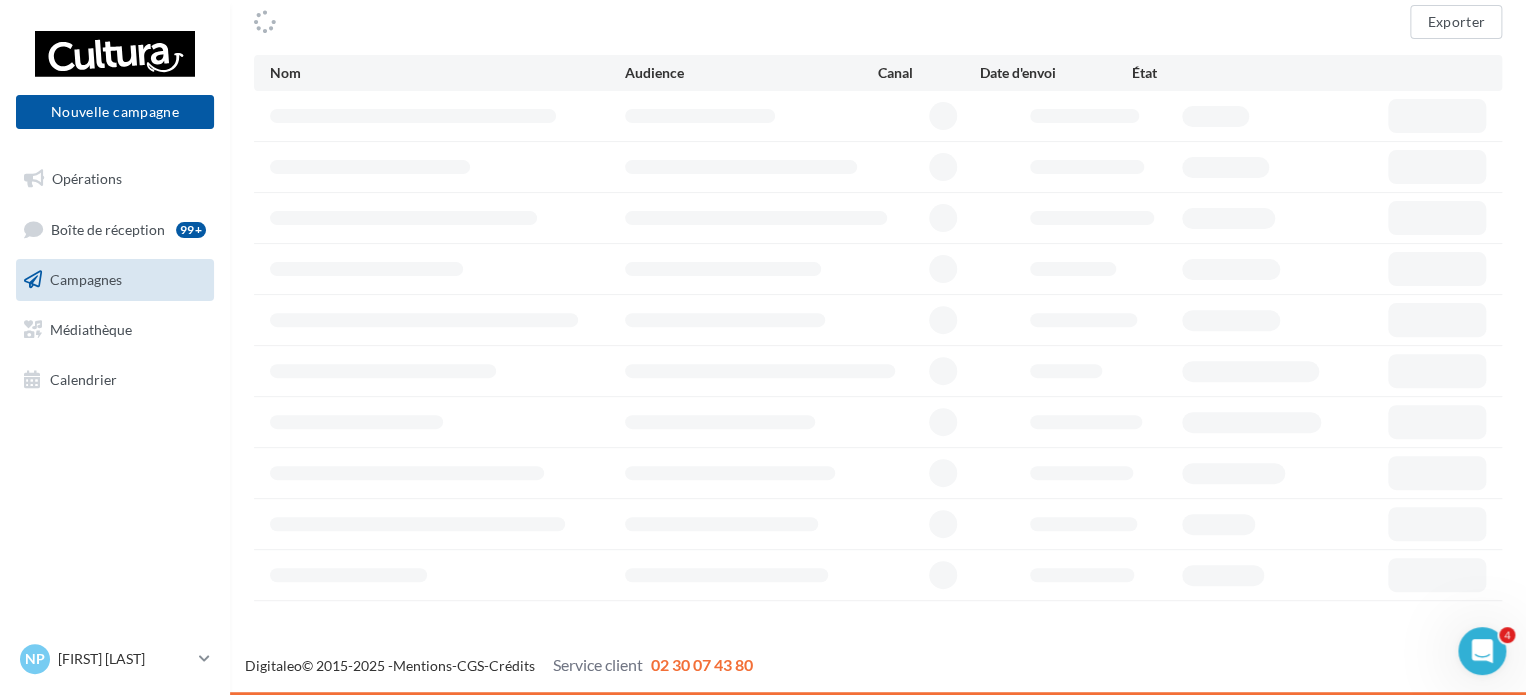 scroll, scrollTop: 168, scrollLeft: 0, axis: vertical 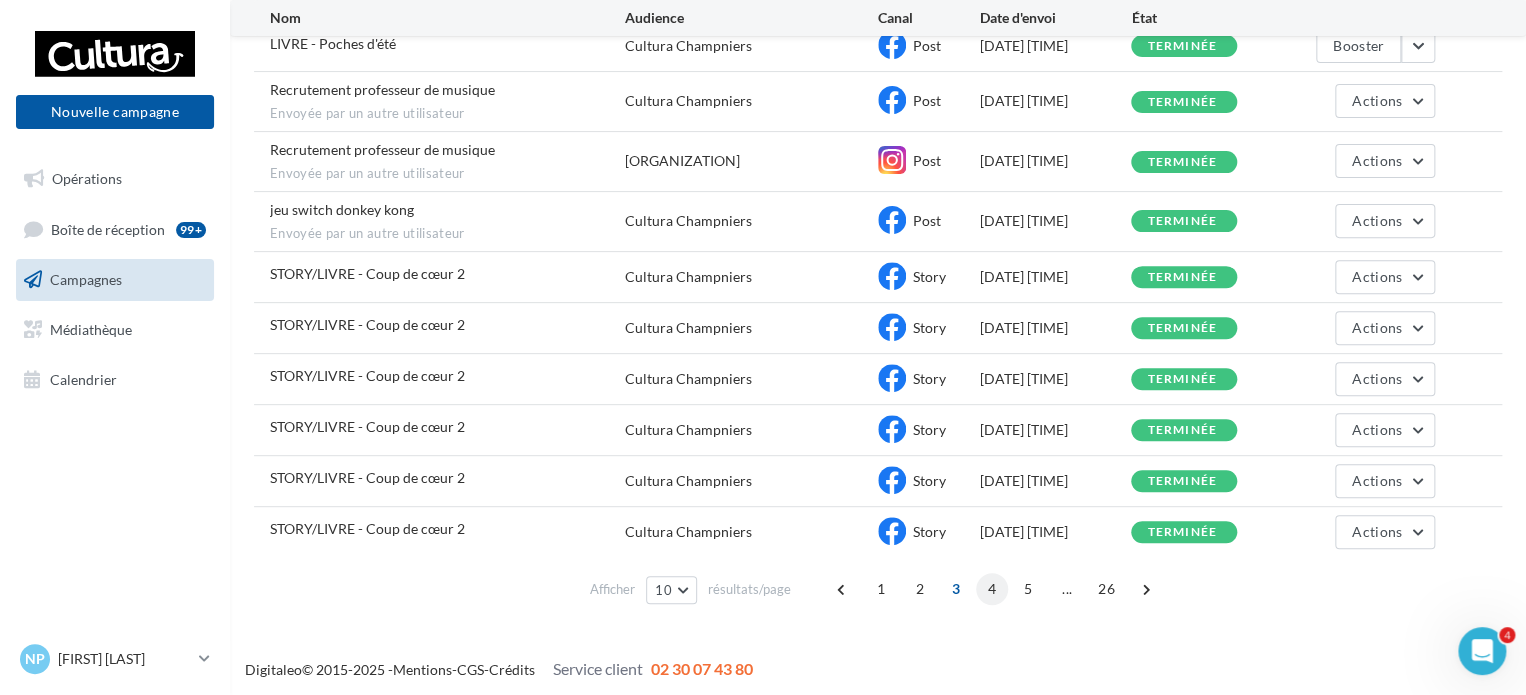 click on "4" at bounding box center [992, 589] 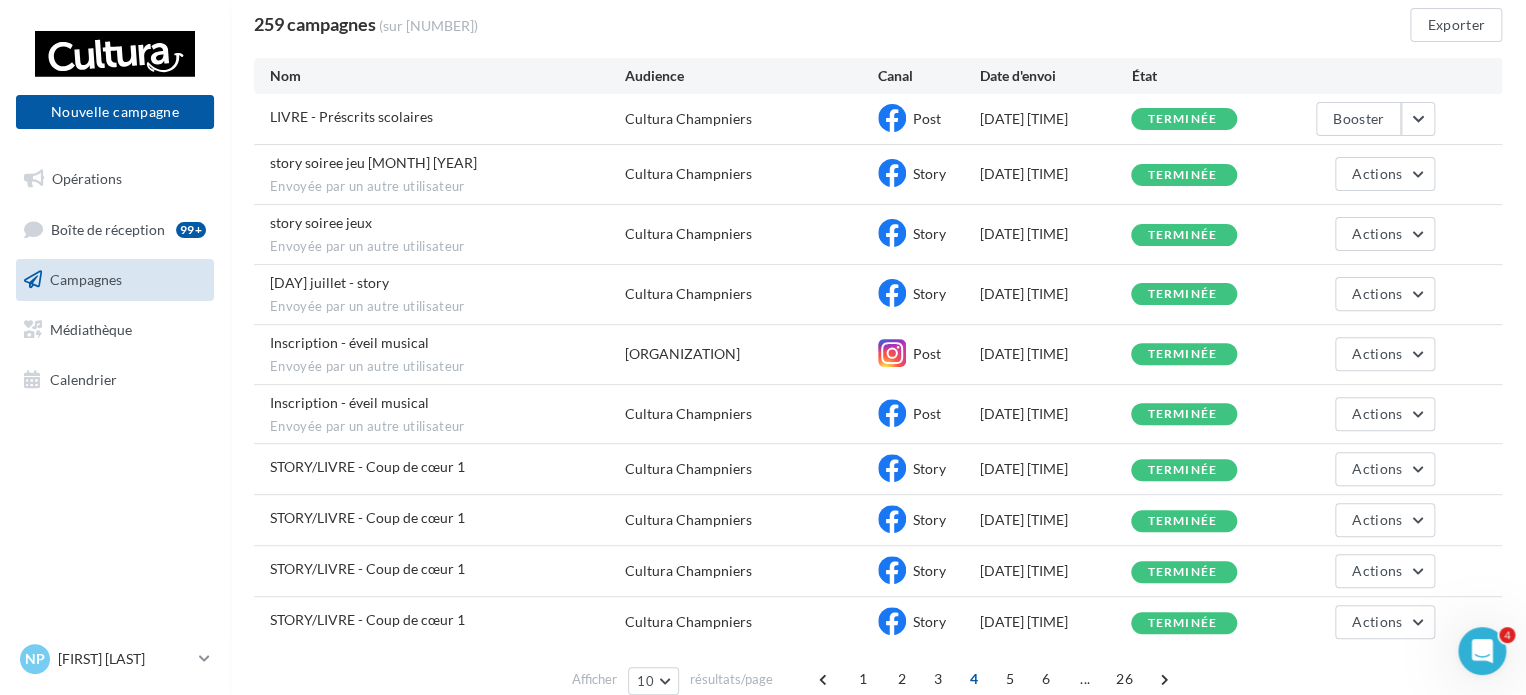 scroll, scrollTop: 258, scrollLeft: 0, axis: vertical 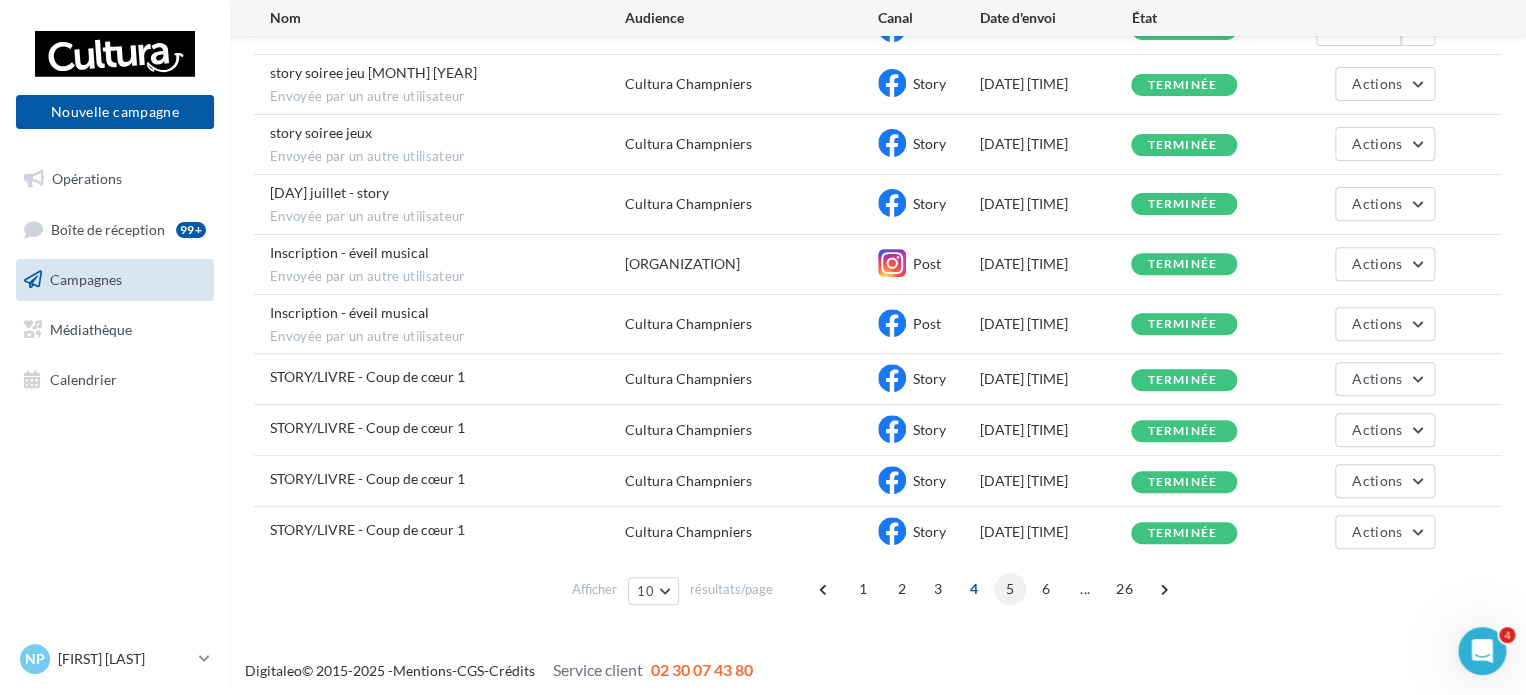 click on "5" at bounding box center (1010, 589) 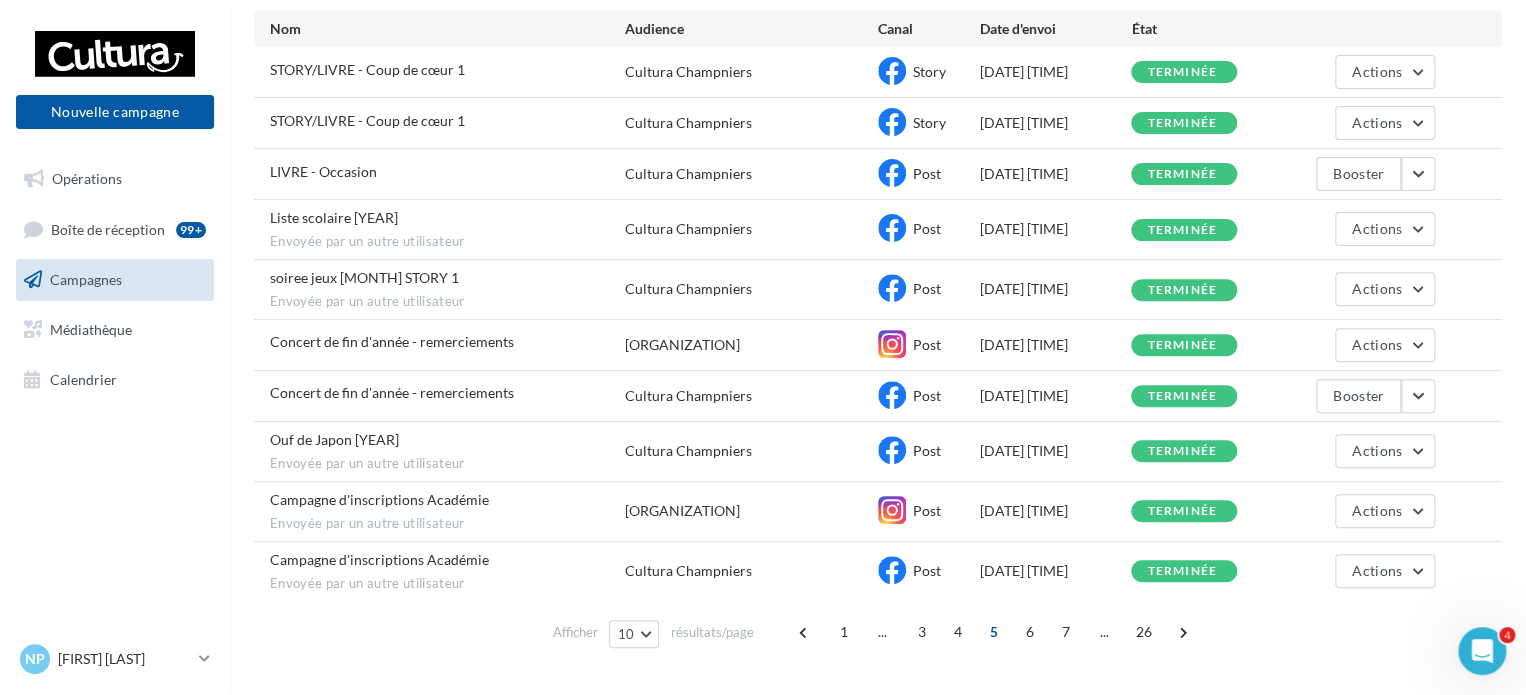 scroll, scrollTop: 258, scrollLeft: 0, axis: vertical 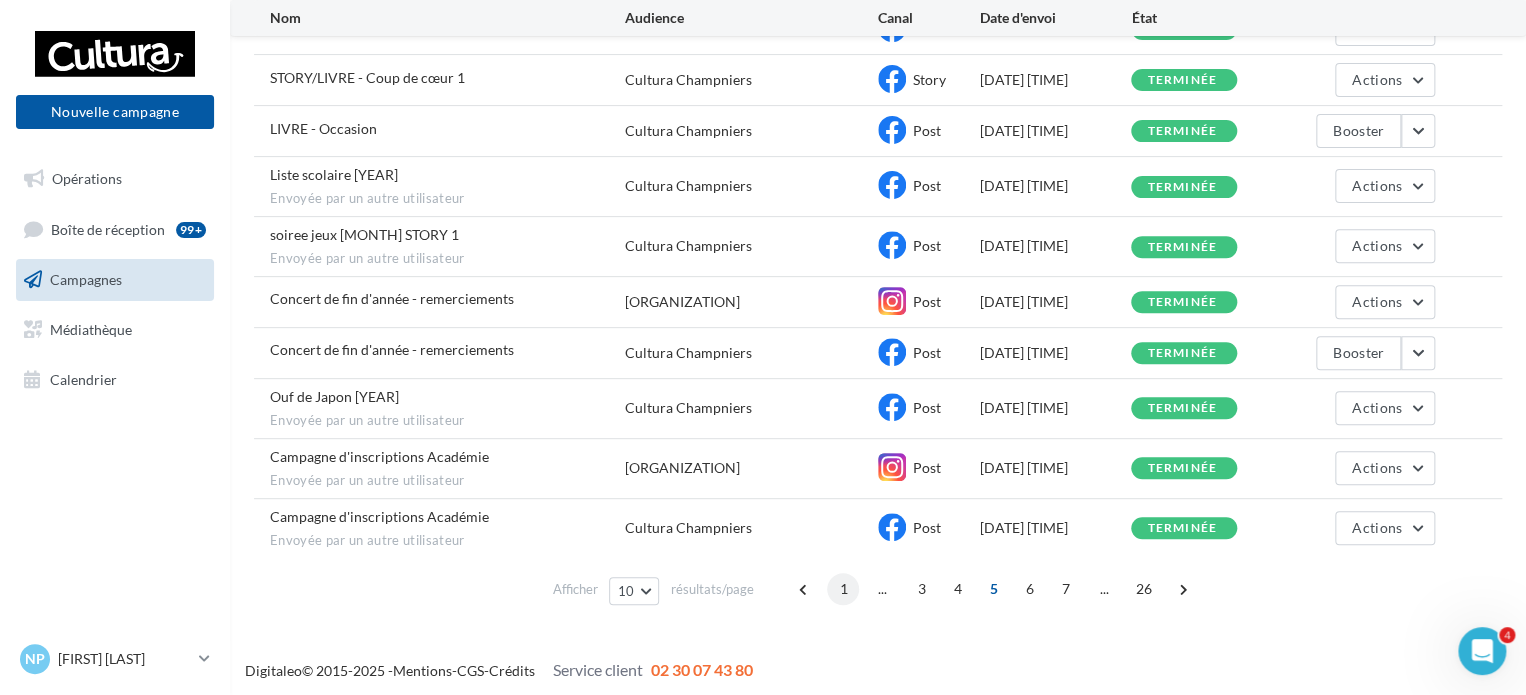 click on "1" at bounding box center (843, 589) 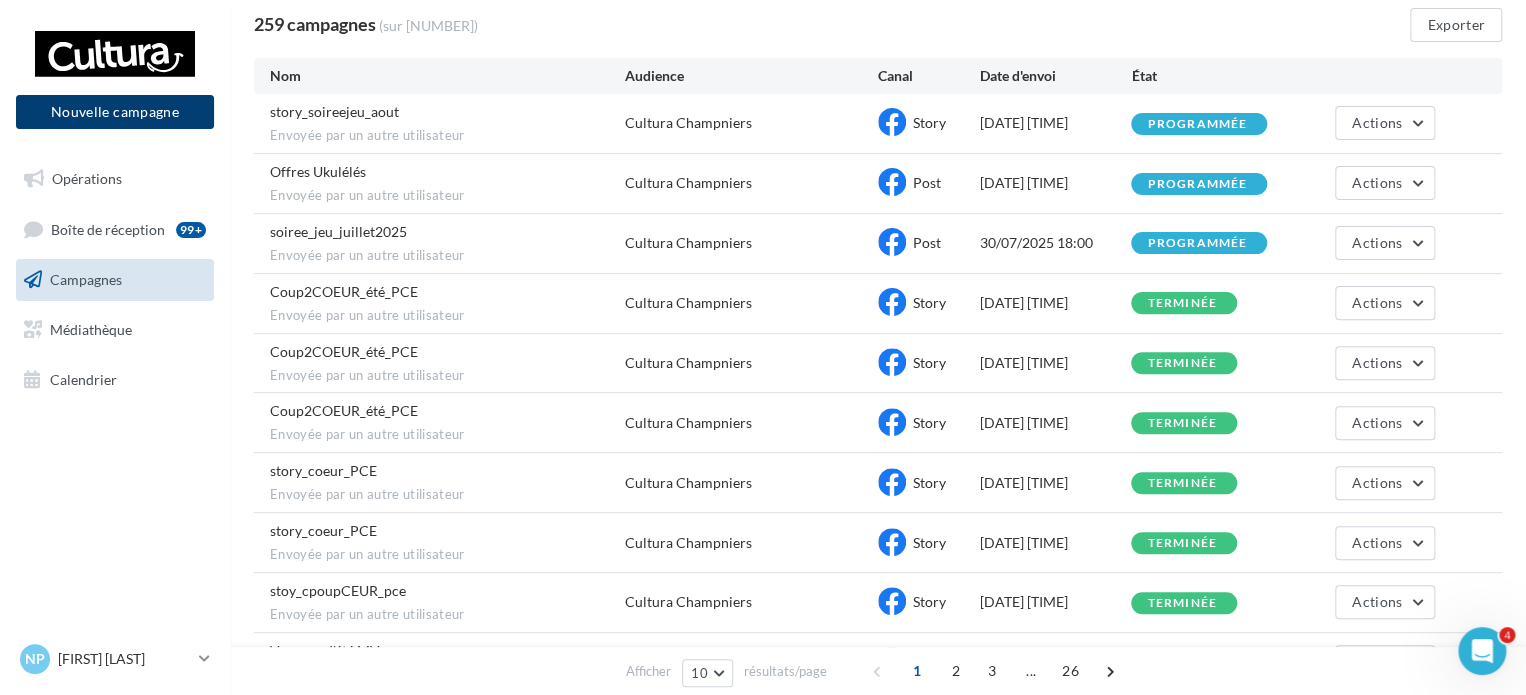 click on "Nouvelle campagne" at bounding box center [115, 112] 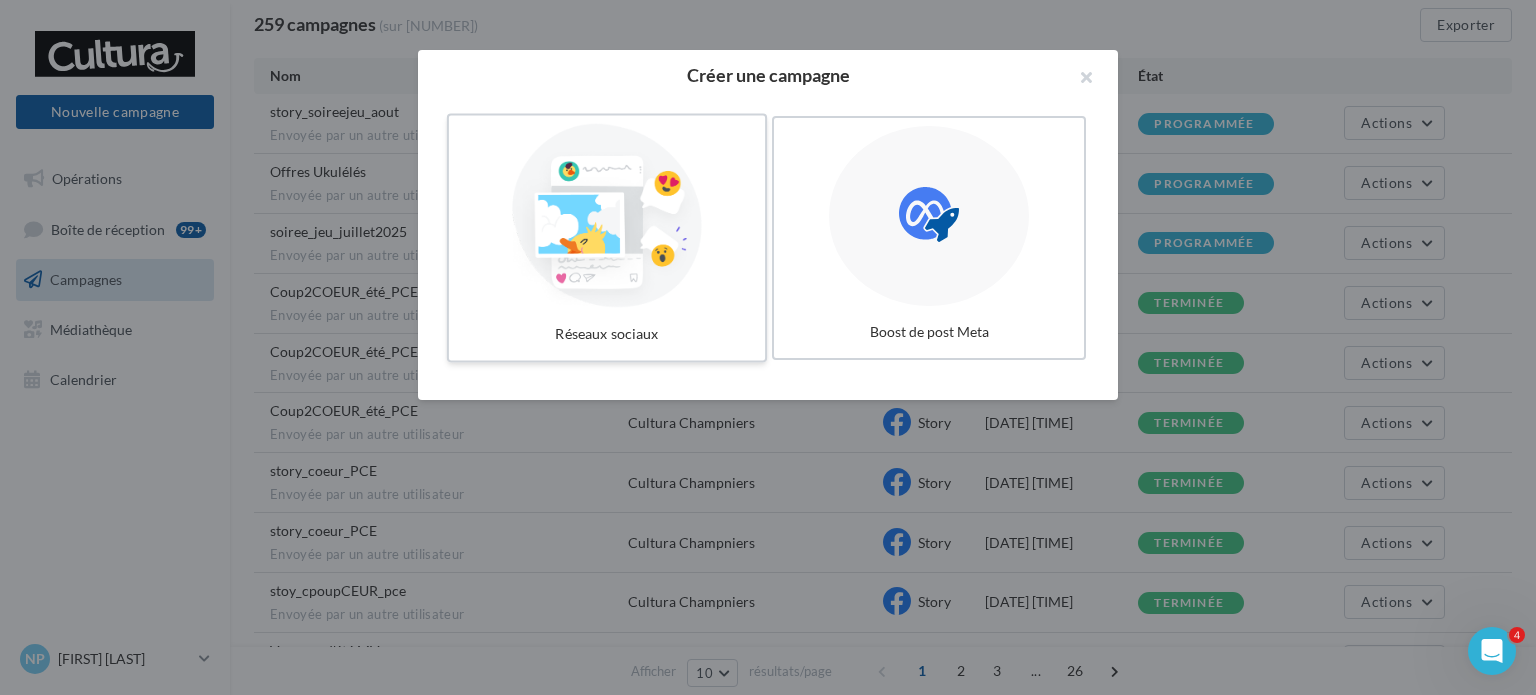 click at bounding box center (607, 216) 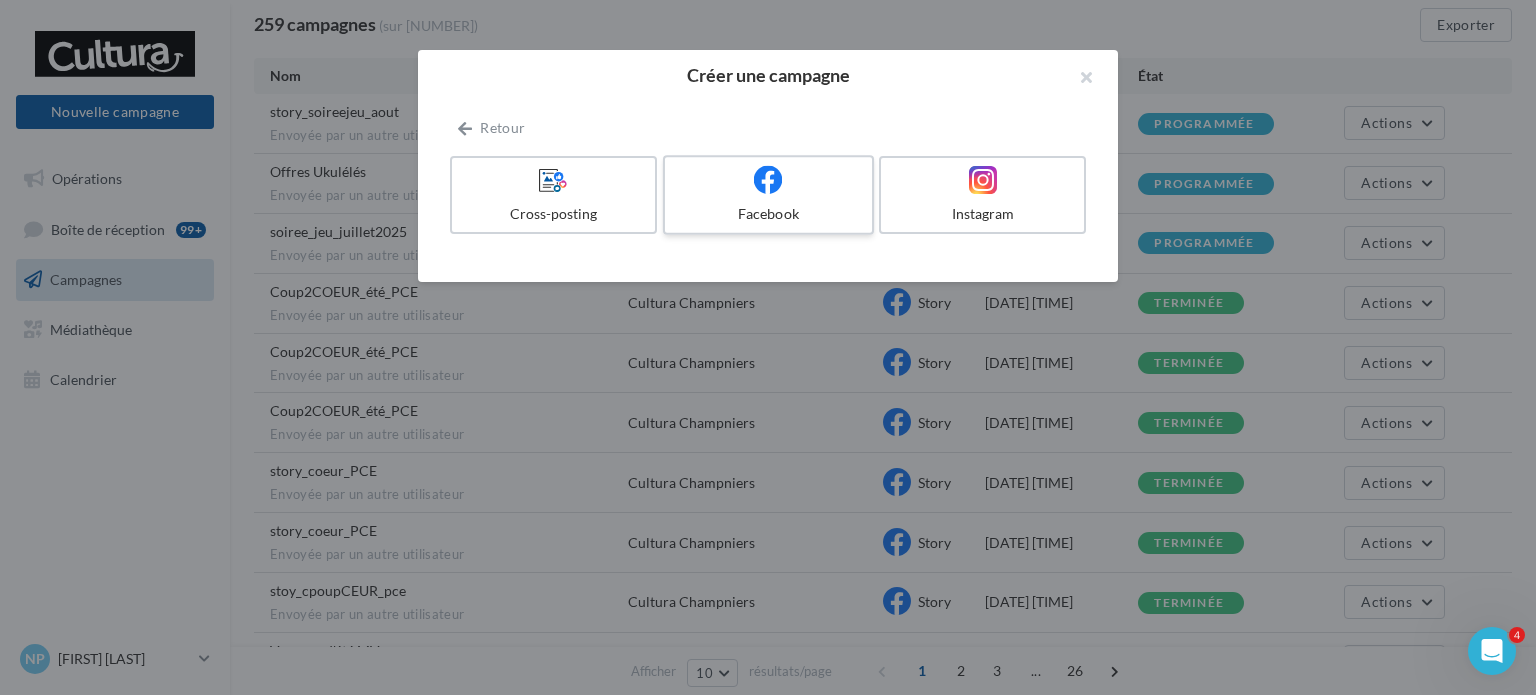 click at bounding box center [768, 180] 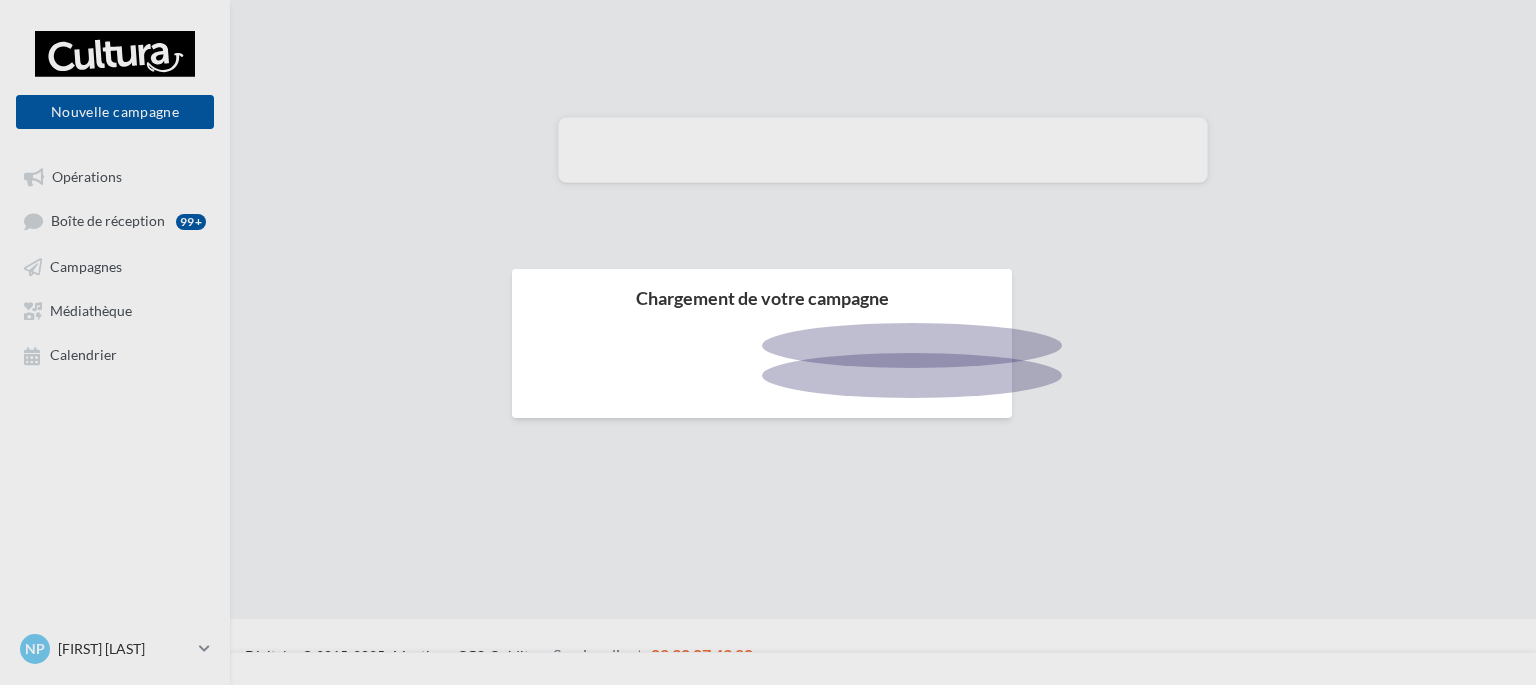 scroll, scrollTop: 0, scrollLeft: 0, axis: both 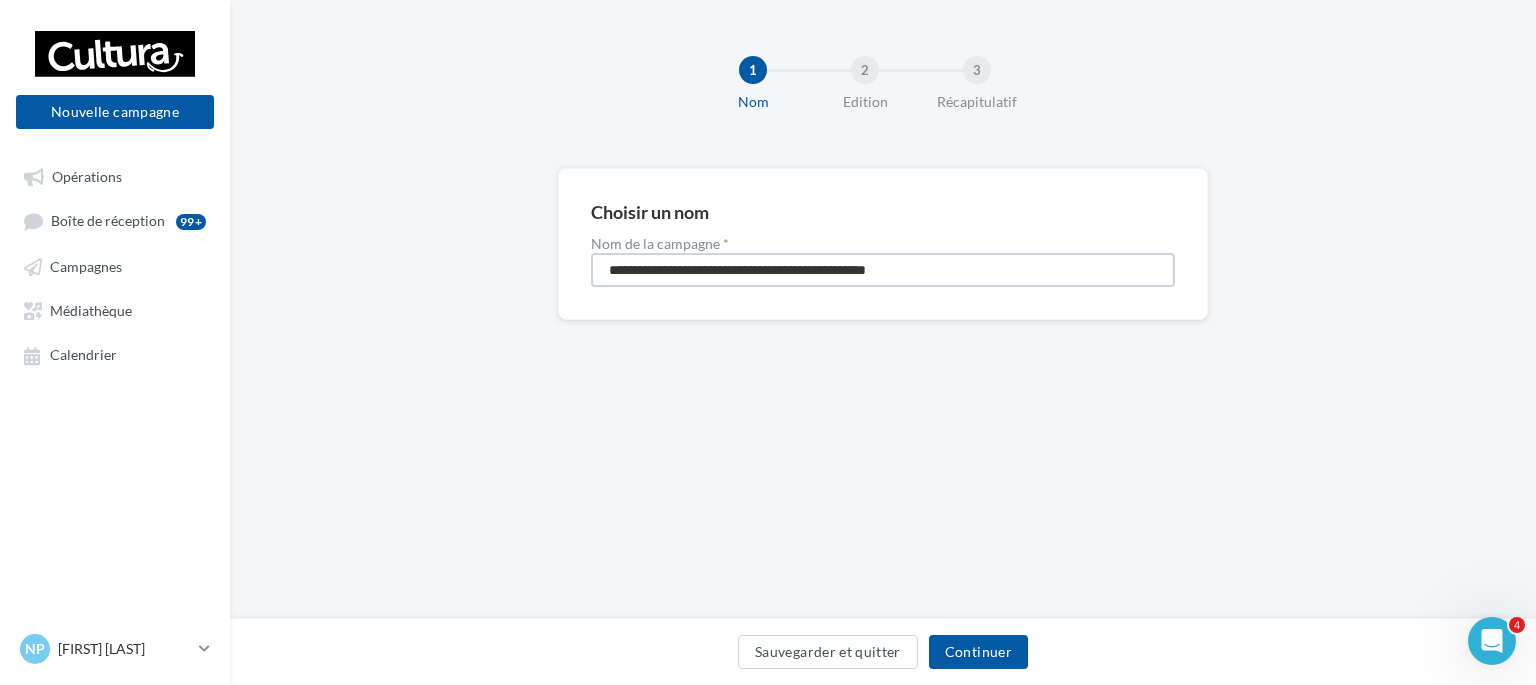 click on "**********" at bounding box center [883, 270] 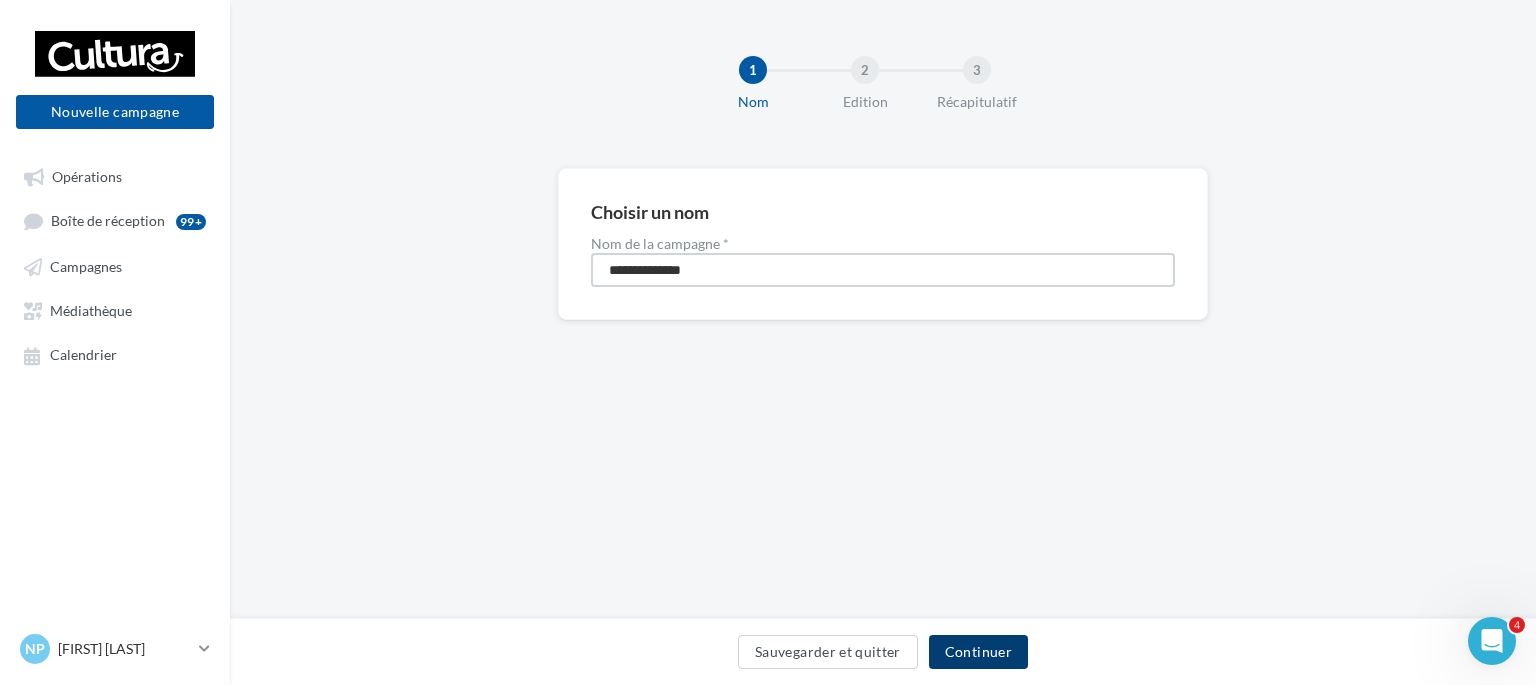 type on "**********" 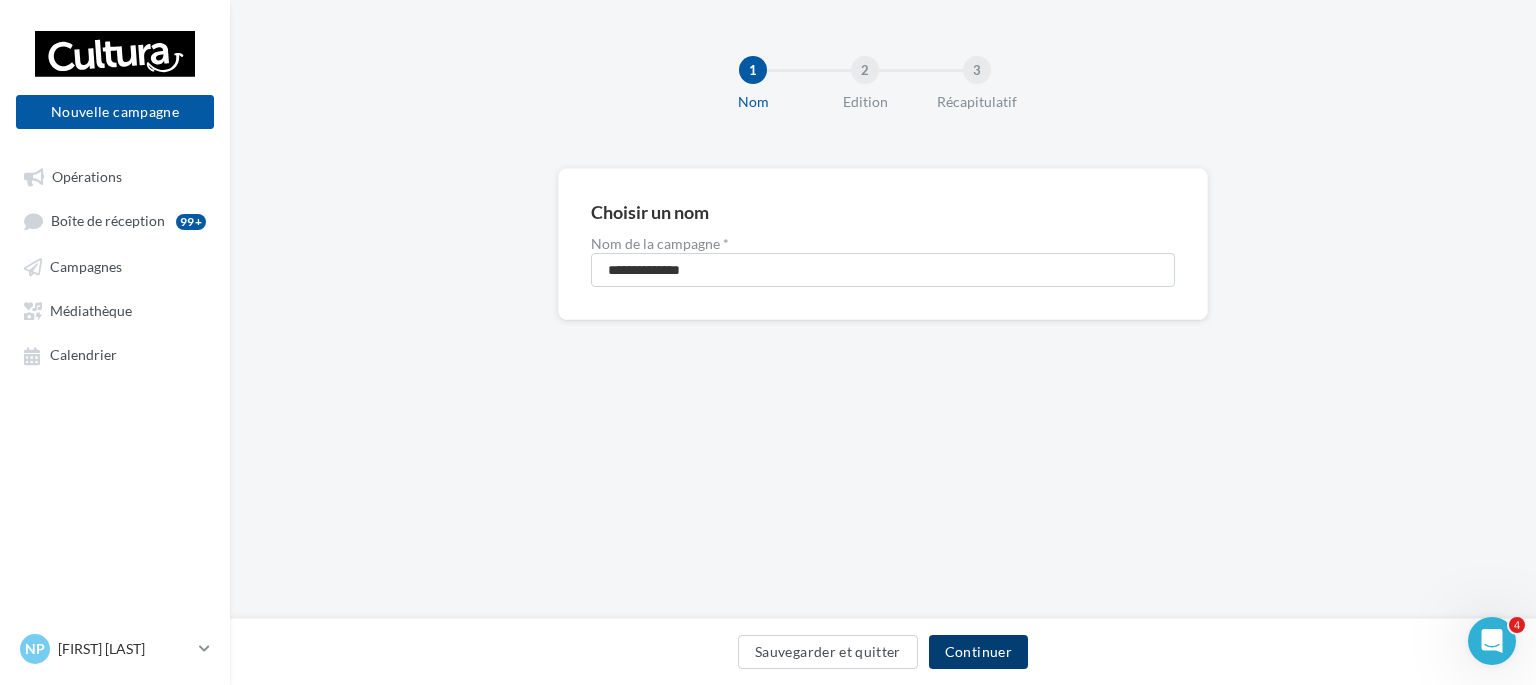 click on "Continuer" at bounding box center (978, 652) 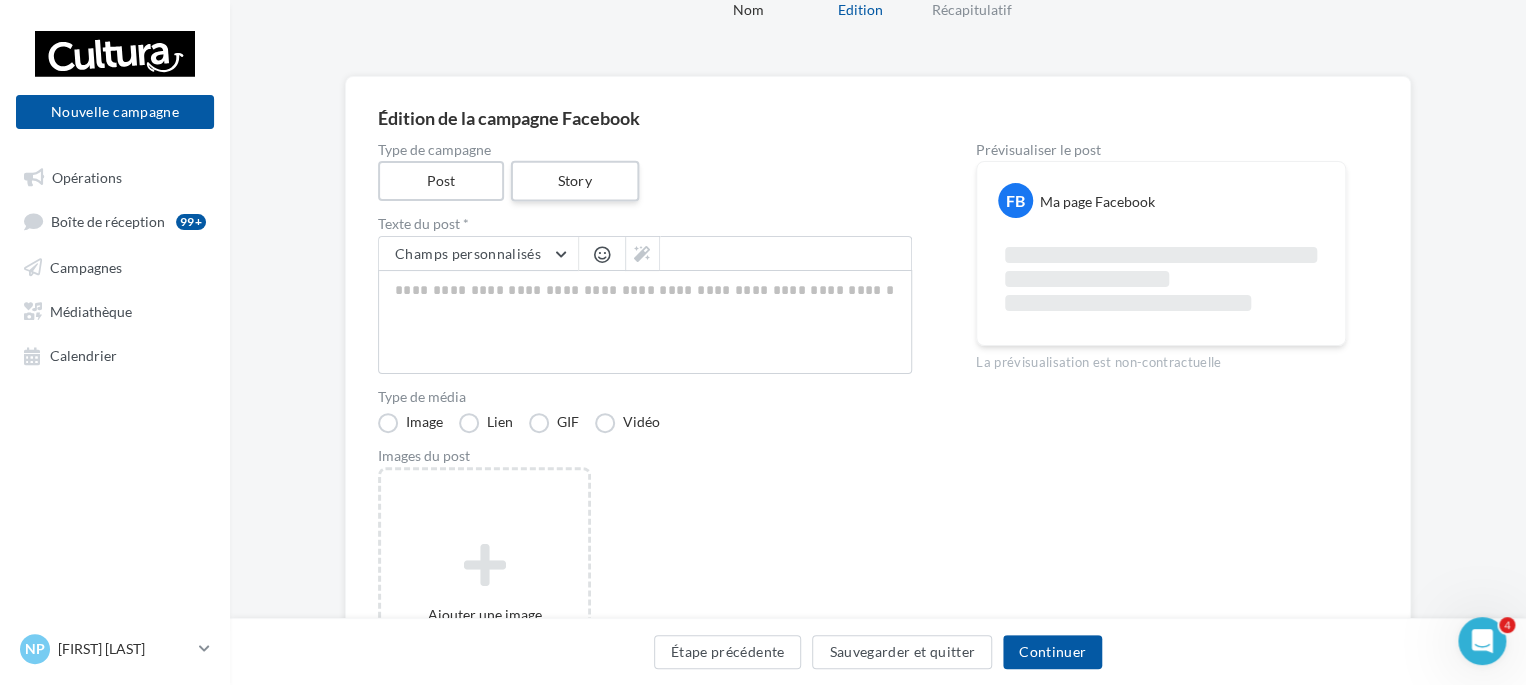 scroll, scrollTop: 200, scrollLeft: 0, axis: vertical 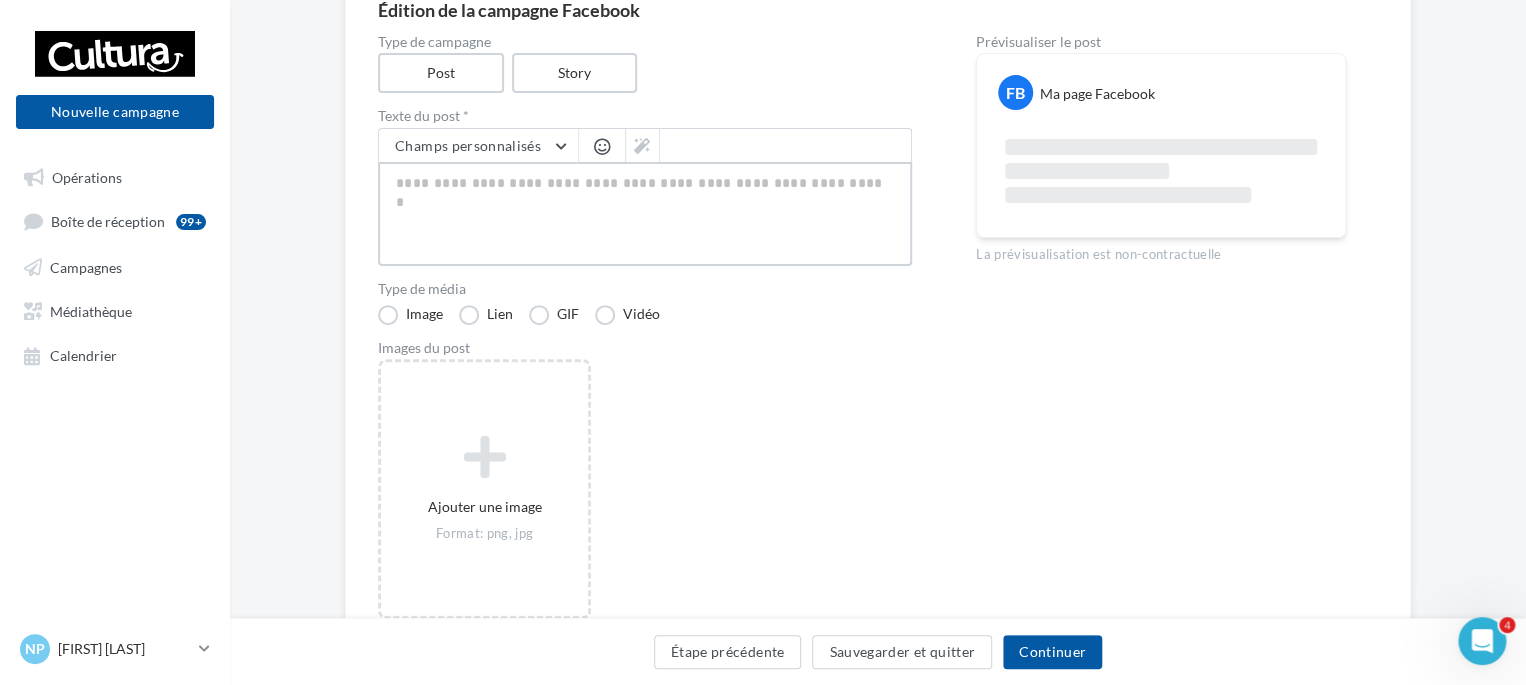 click at bounding box center [645, 214] 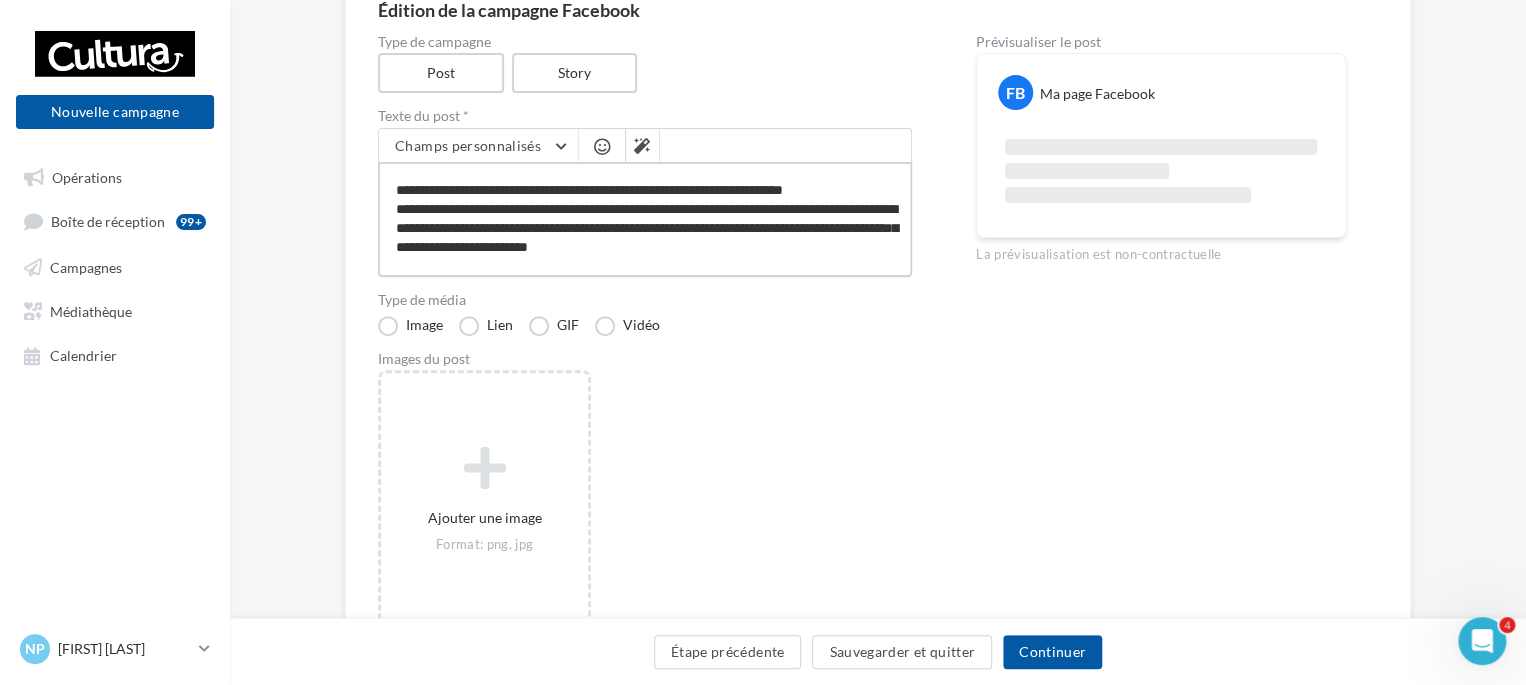 scroll, scrollTop: 0, scrollLeft: 0, axis: both 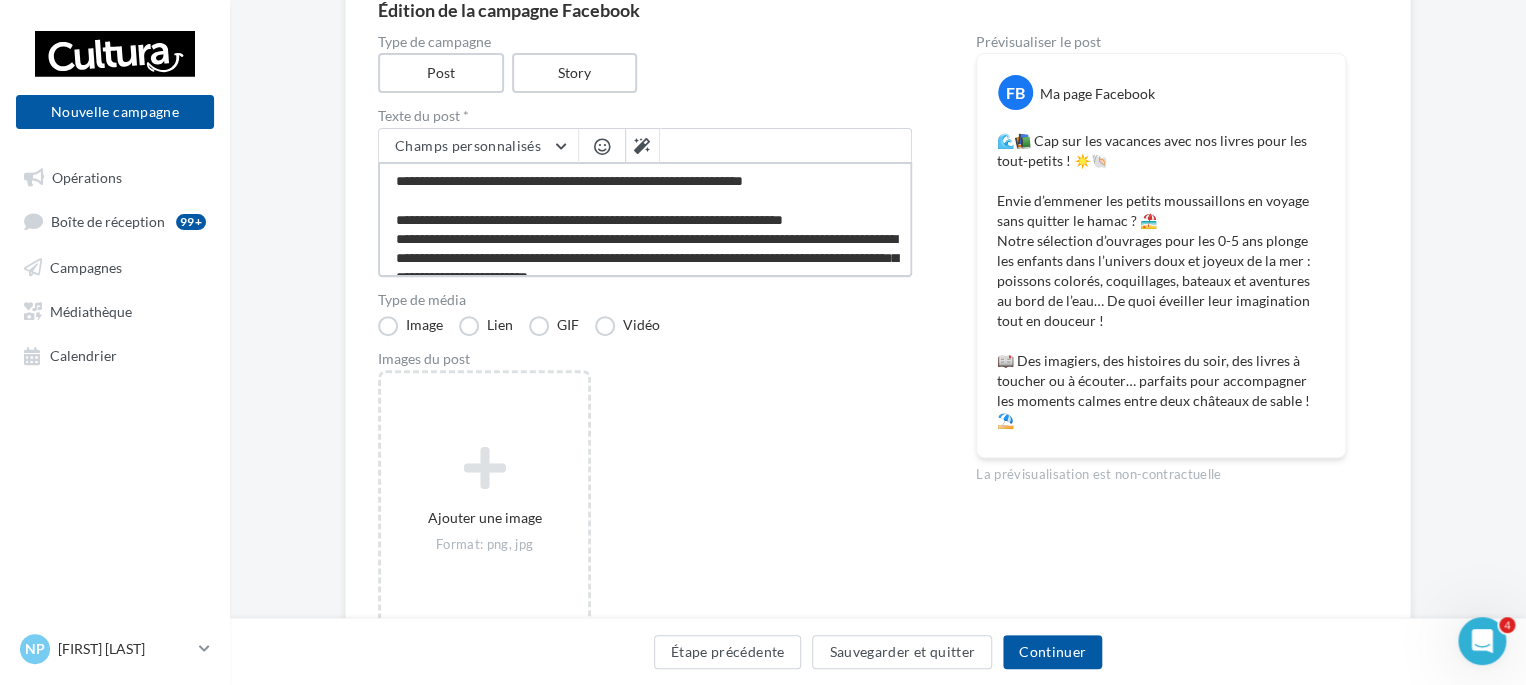click on "**********" at bounding box center (645, 219) 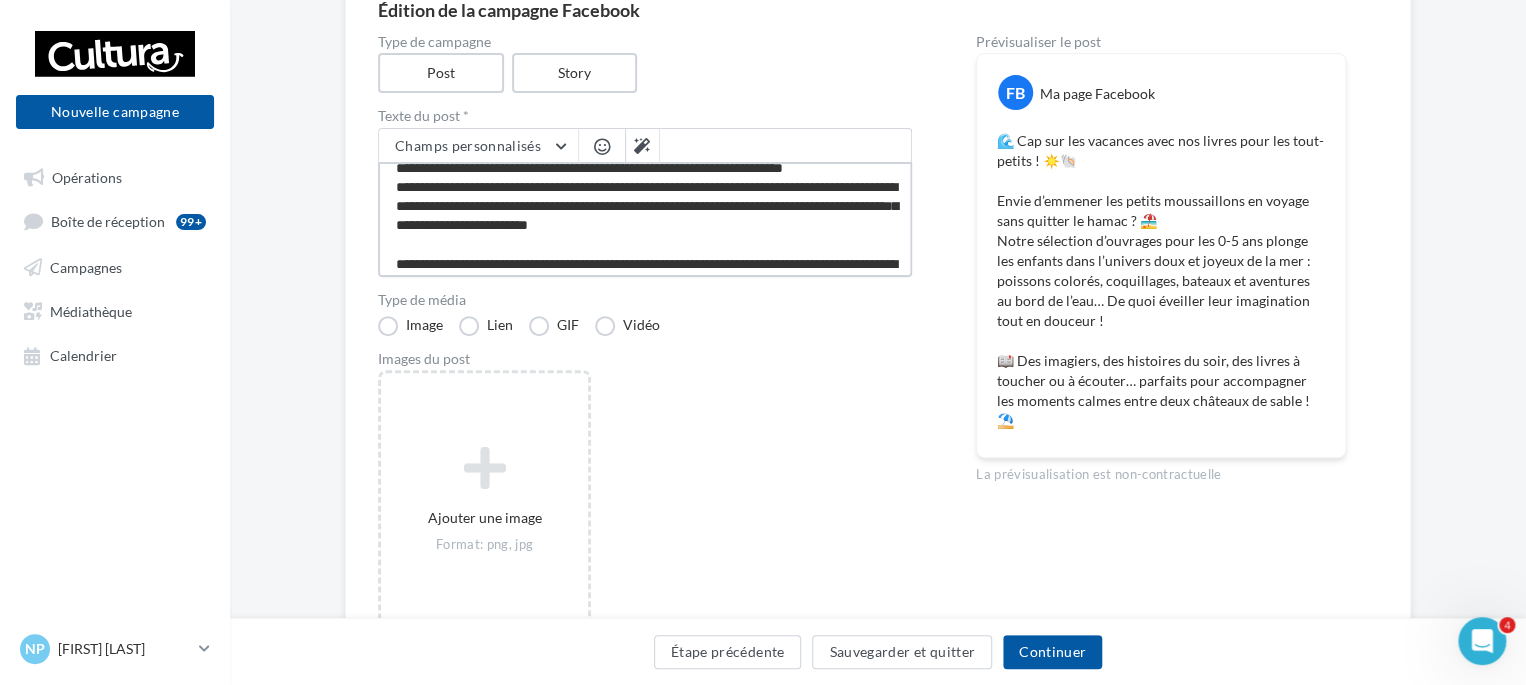 scroll, scrollTop: 96, scrollLeft: 0, axis: vertical 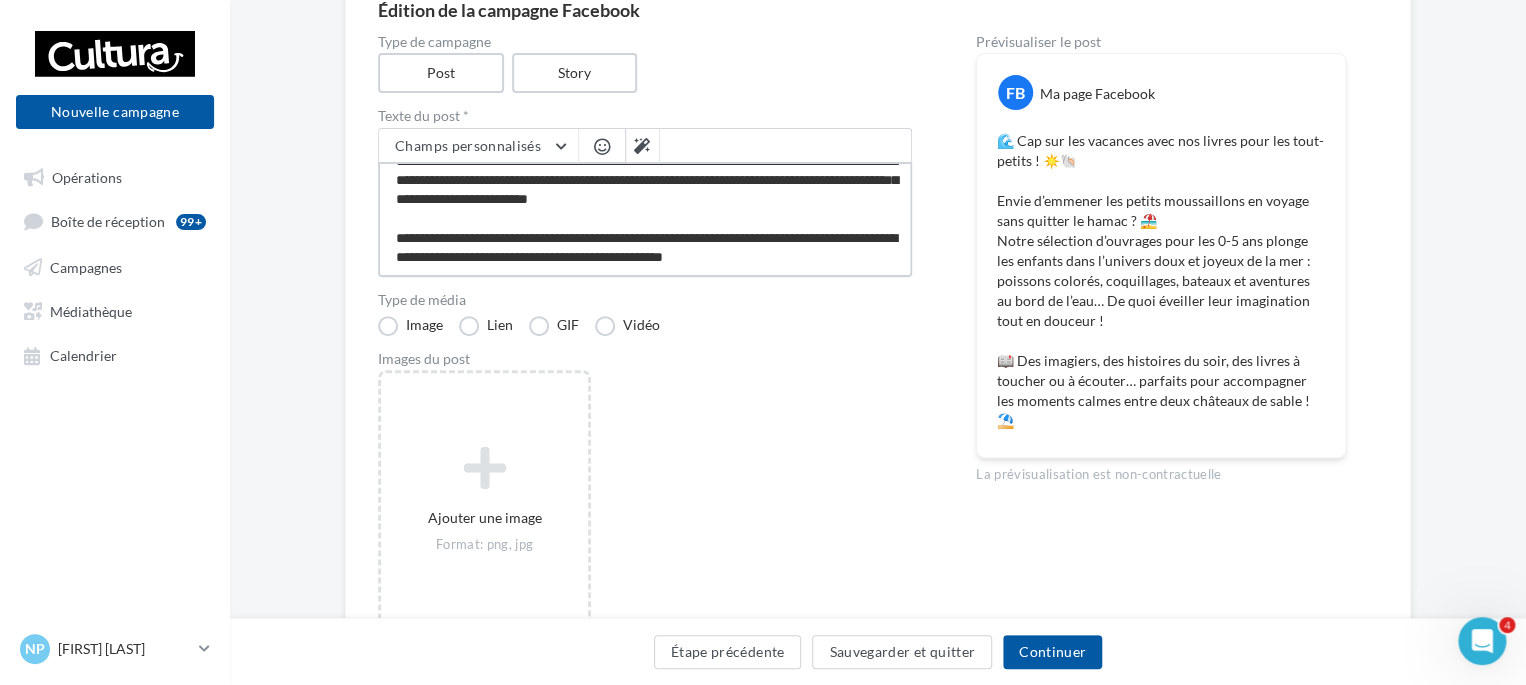 click on "**********" at bounding box center [645, 219] 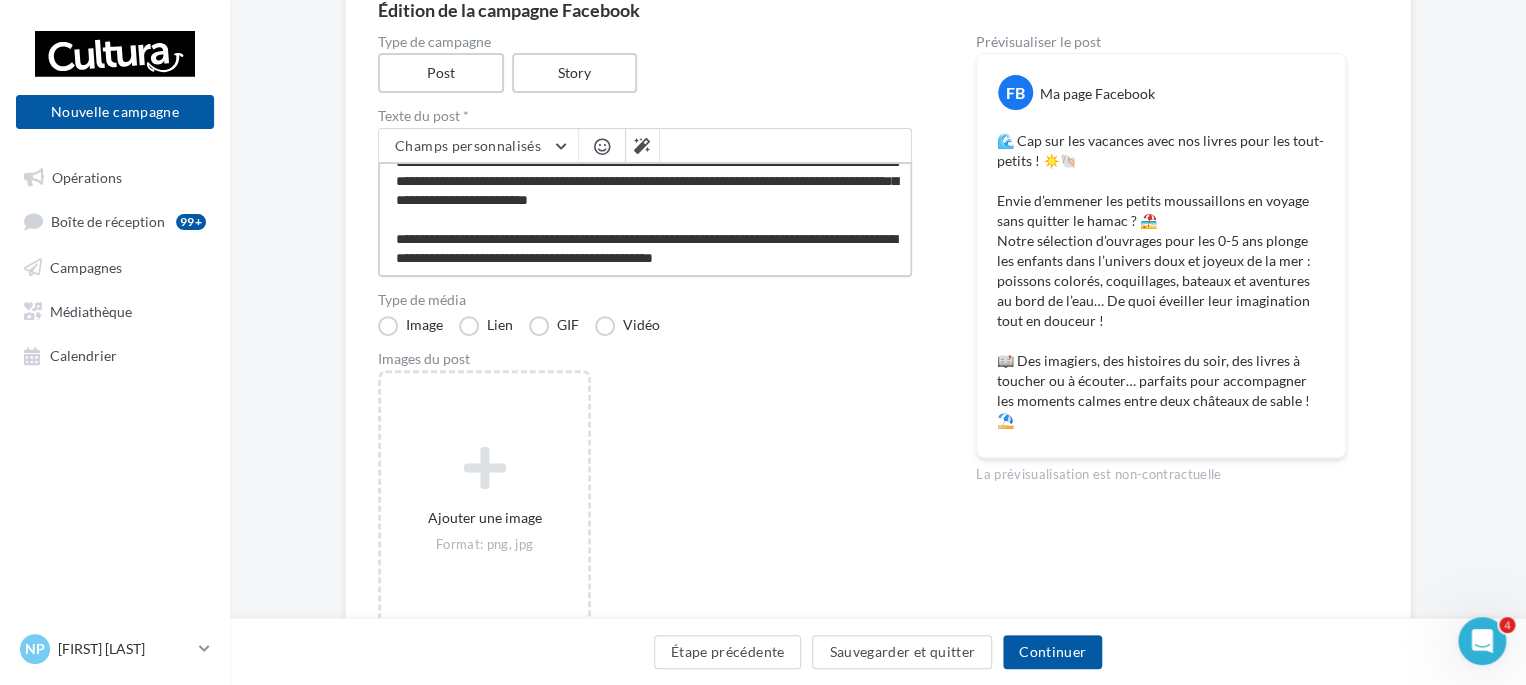scroll, scrollTop: 0, scrollLeft: 0, axis: both 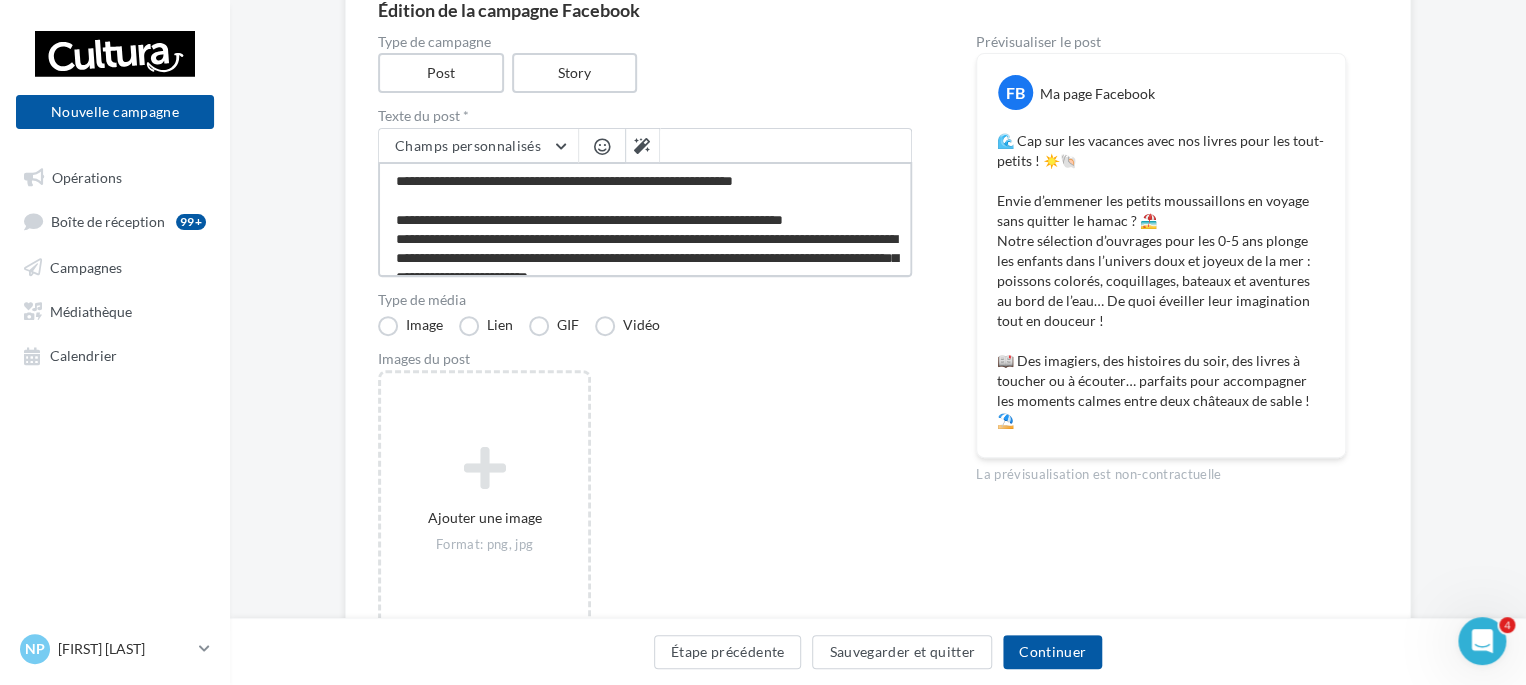 drag, startPoint x: 414, startPoint y: 176, endPoint x: 390, endPoint y: 179, distance: 24.186773 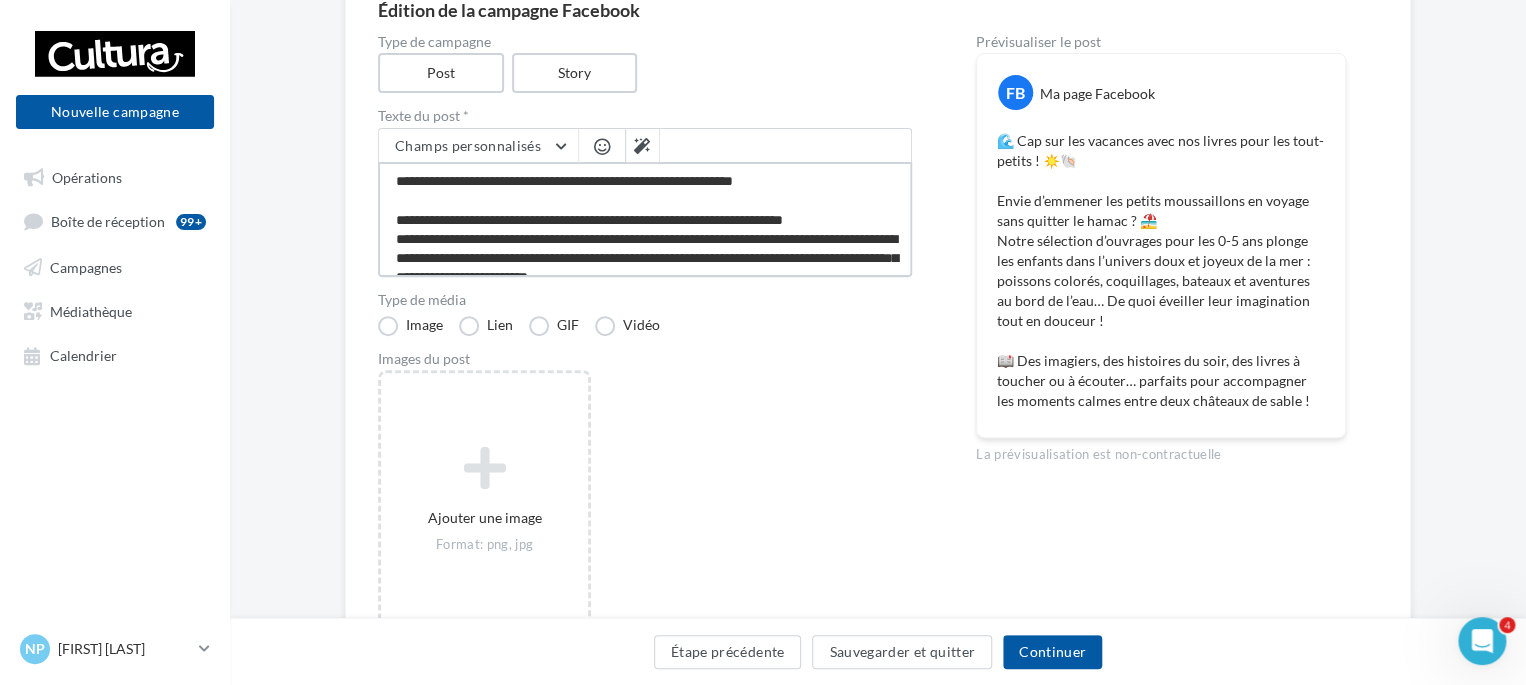 type on "**********" 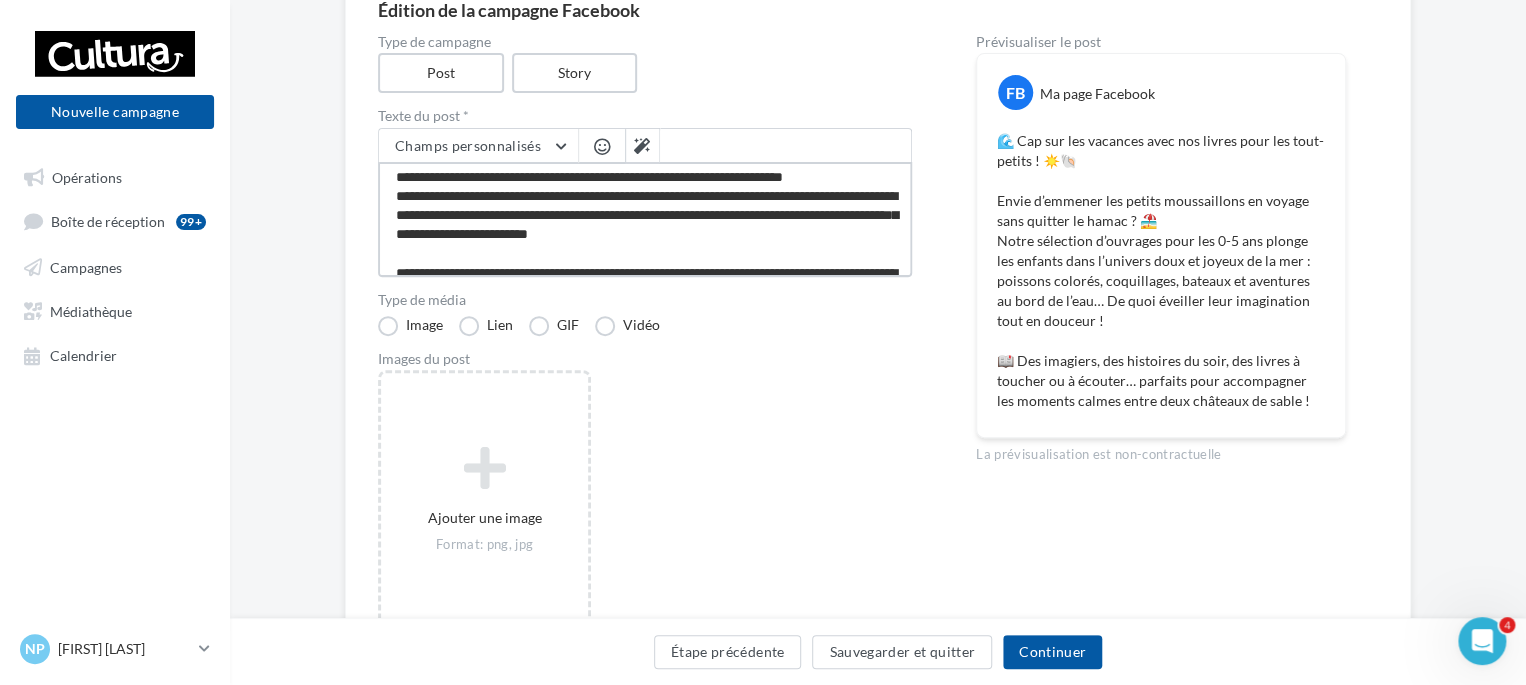 scroll, scrollTop: 77, scrollLeft: 0, axis: vertical 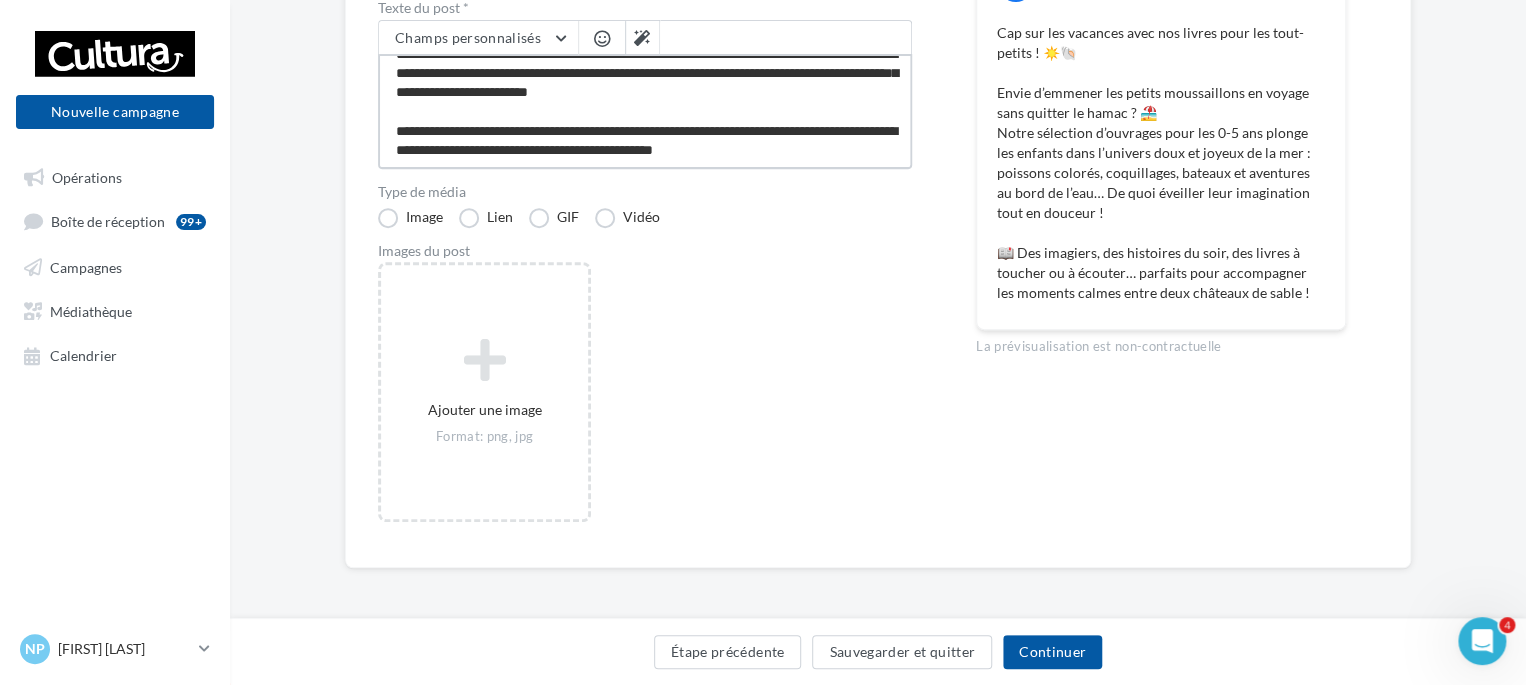 click on "**********" at bounding box center (645, 111) 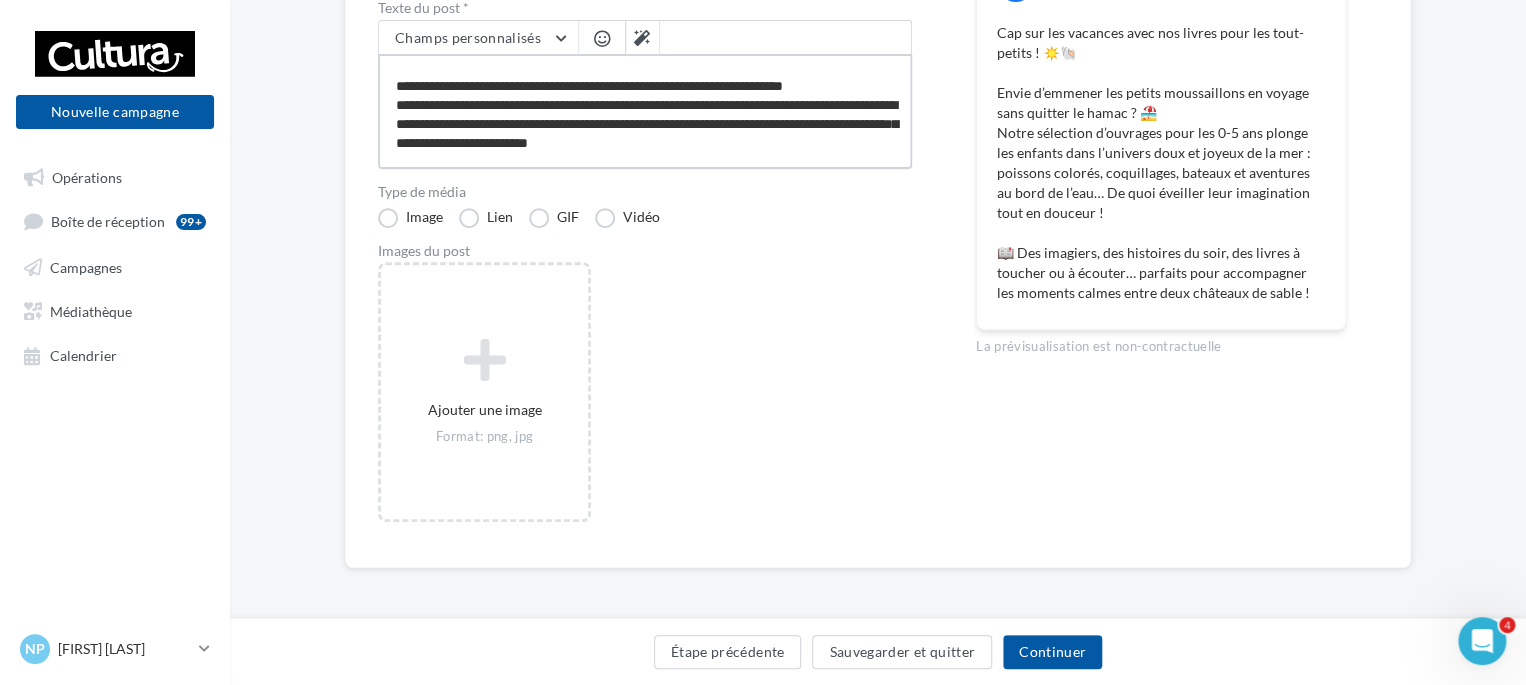 scroll, scrollTop: 0, scrollLeft: 0, axis: both 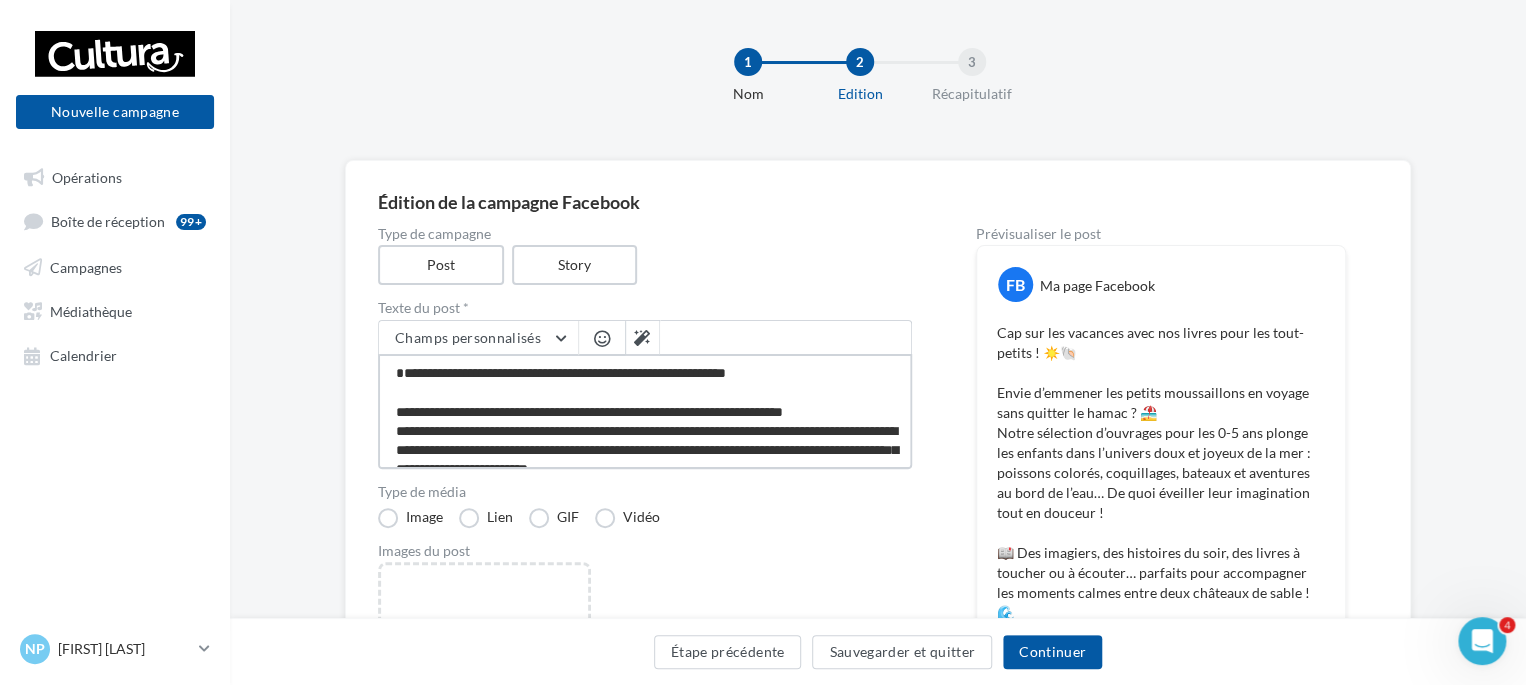 click on "**********" at bounding box center (645, 411) 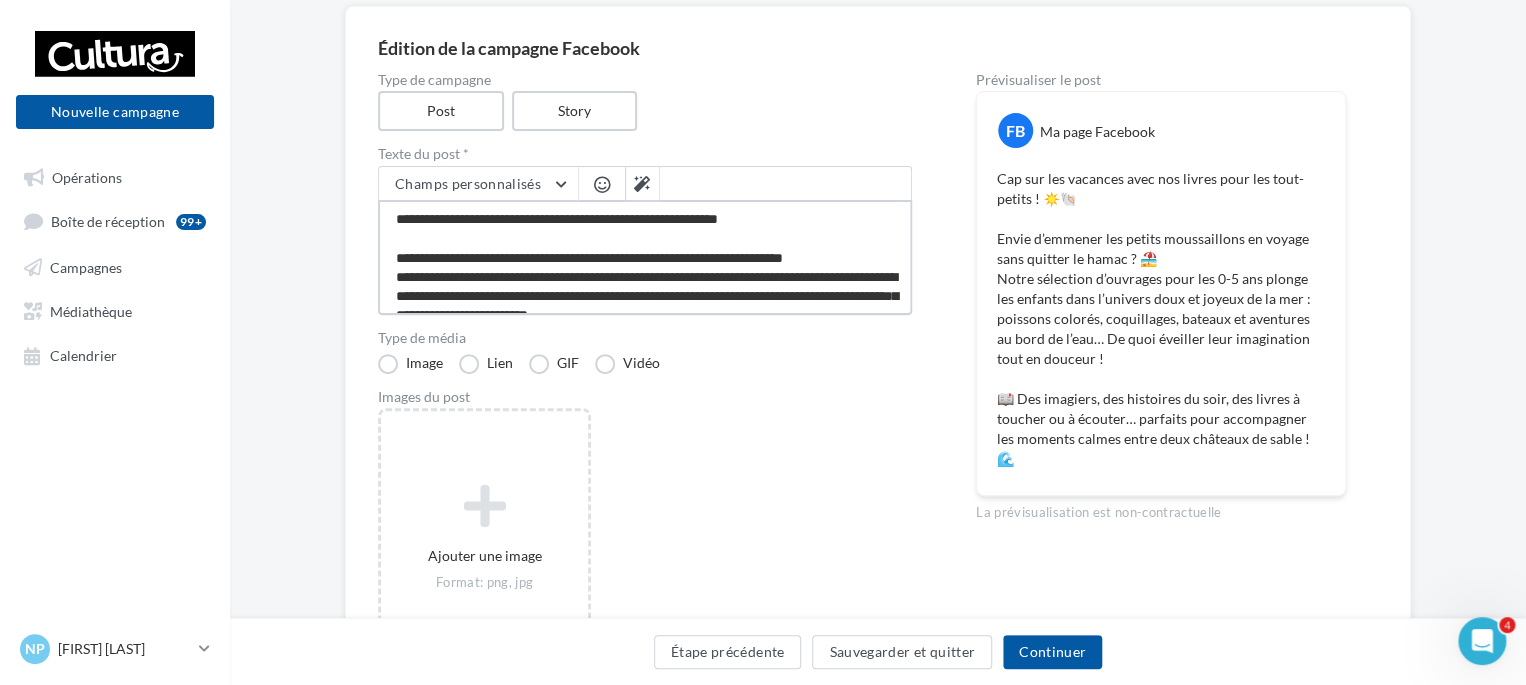 scroll, scrollTop: 208, scrollLeft: 0, axis: vertical 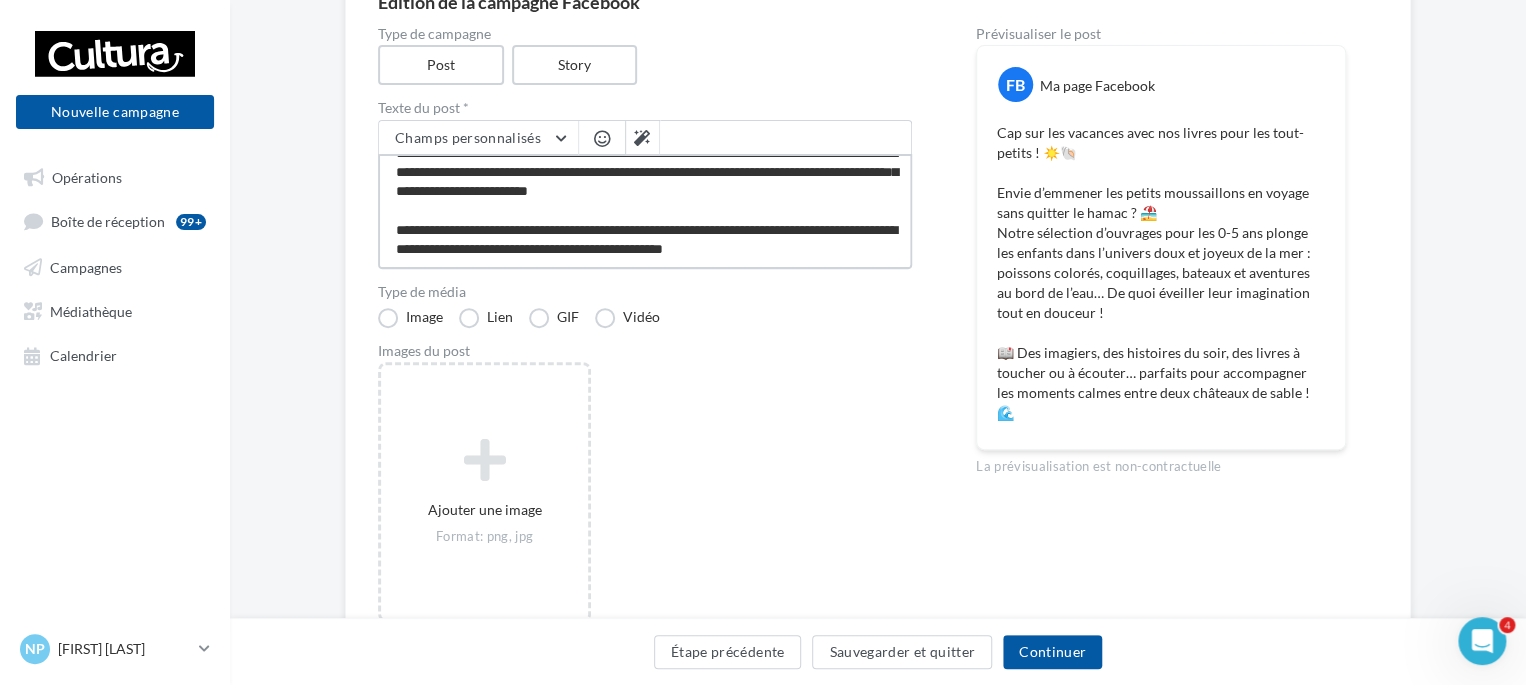click on "**********" at bounding box center (645, 211) 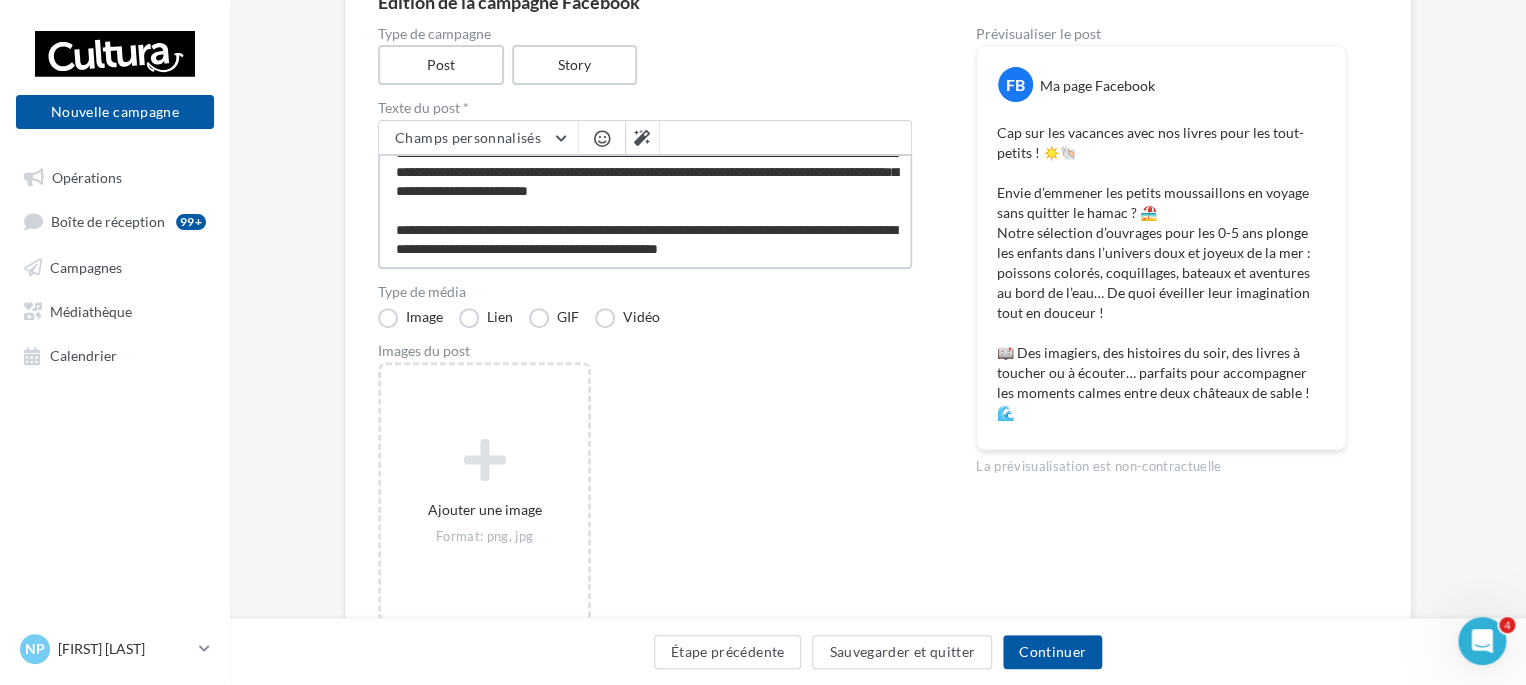 scroll, scrollTop: 77, scrollLeft: 0, axis: vertical 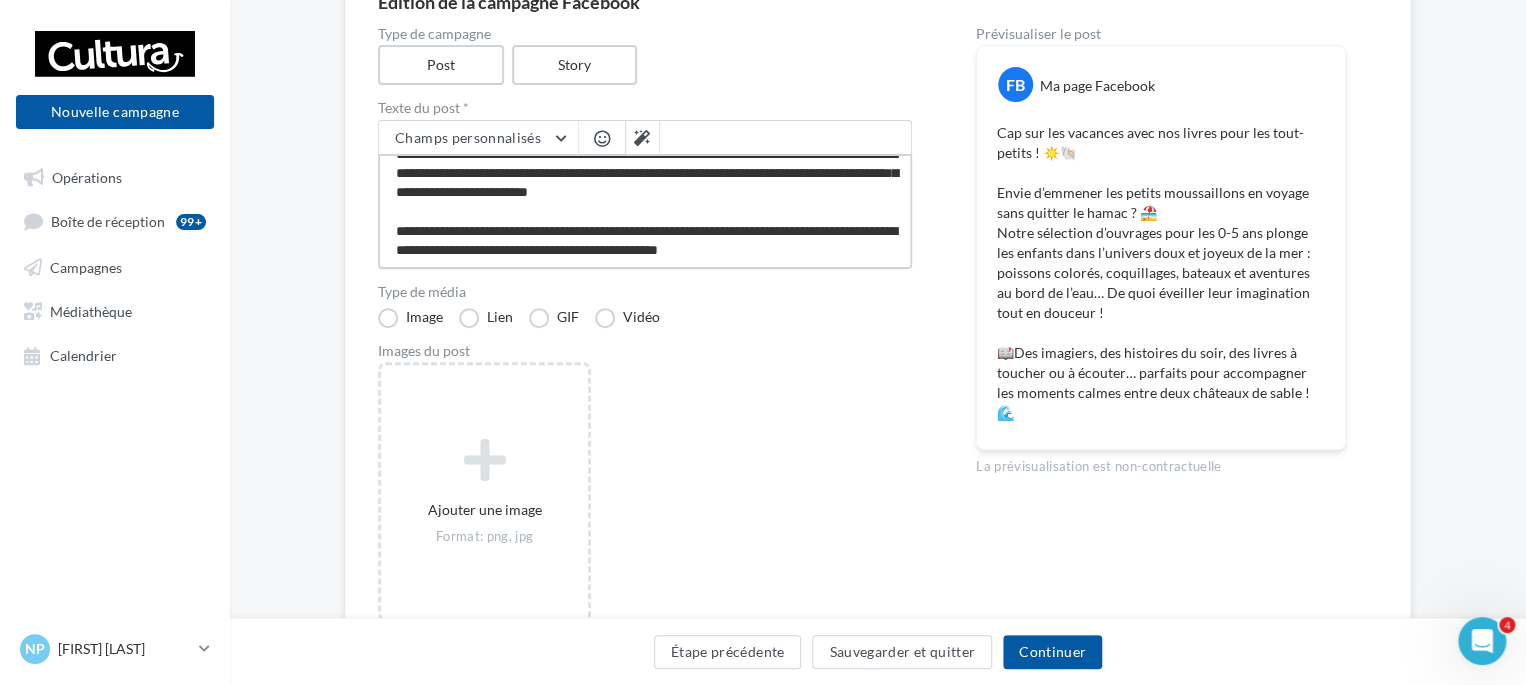 type on "**********" 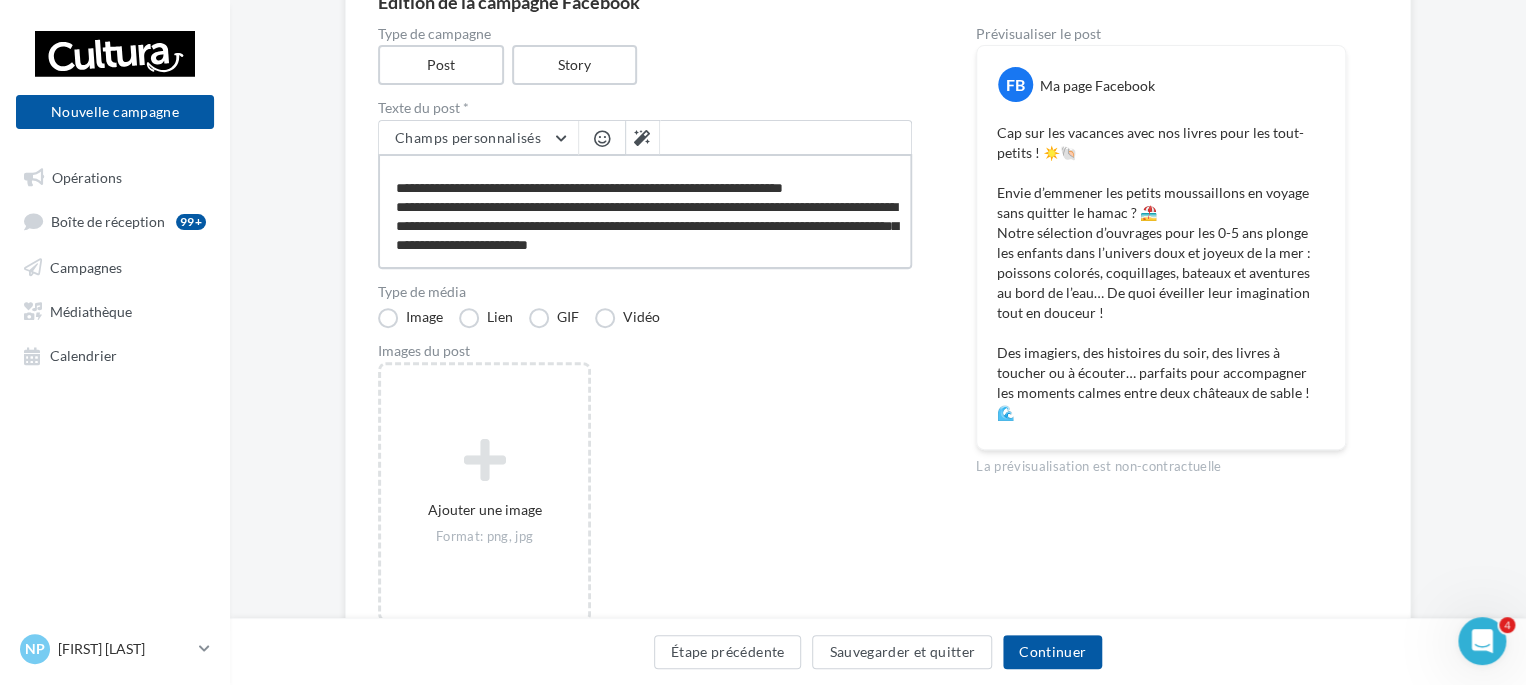 scroll, scrollTop: 0, scrollLeft: 0, axis: both 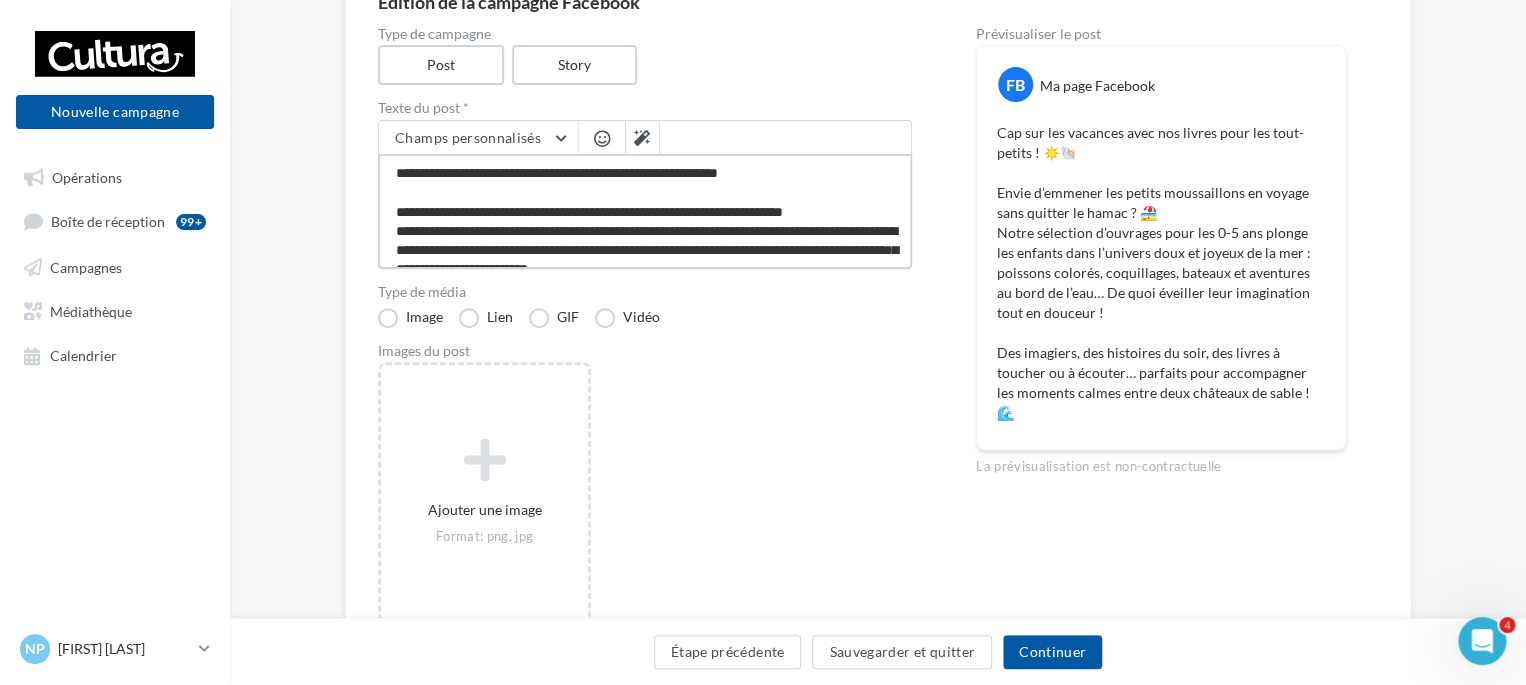 click on "**********" at bounding box center (645, 211) 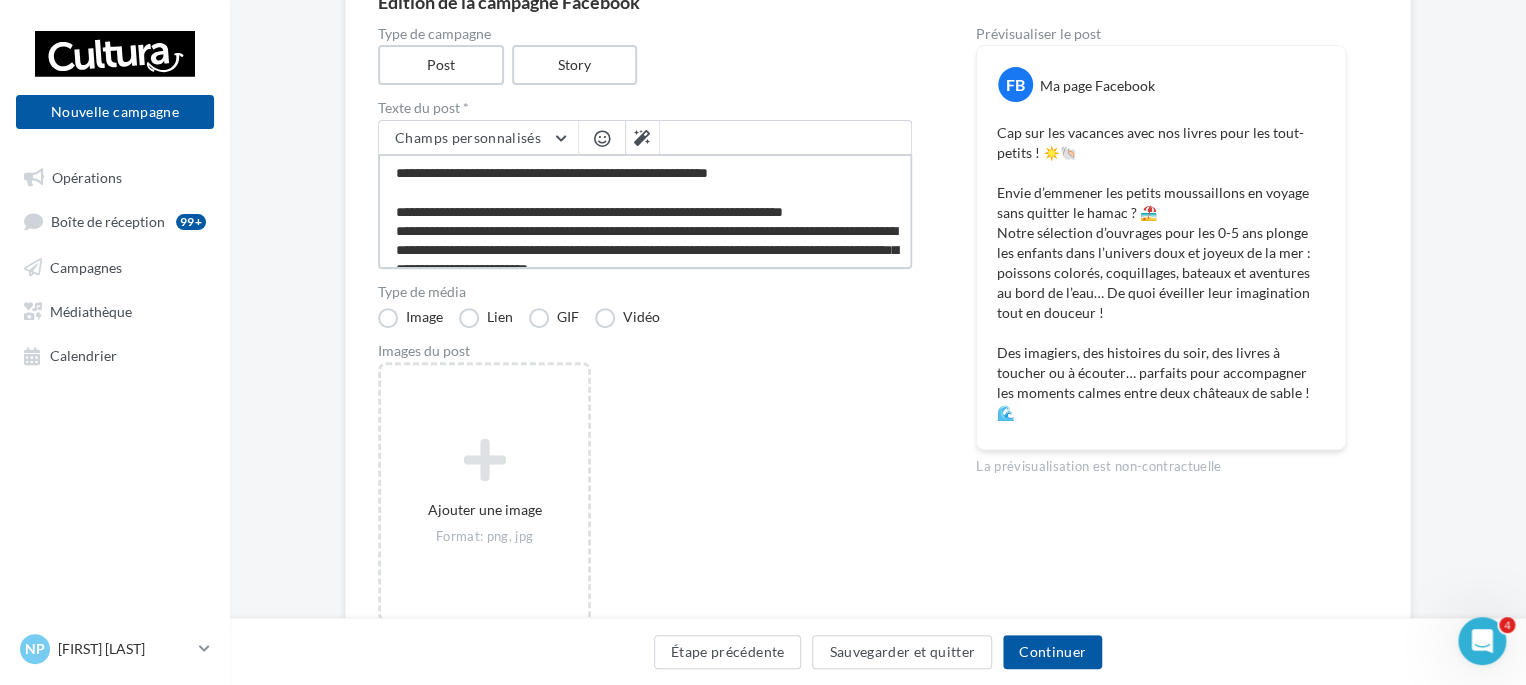 scroll, scrollTop: 77, scrollLeft: 0, axis: vertical 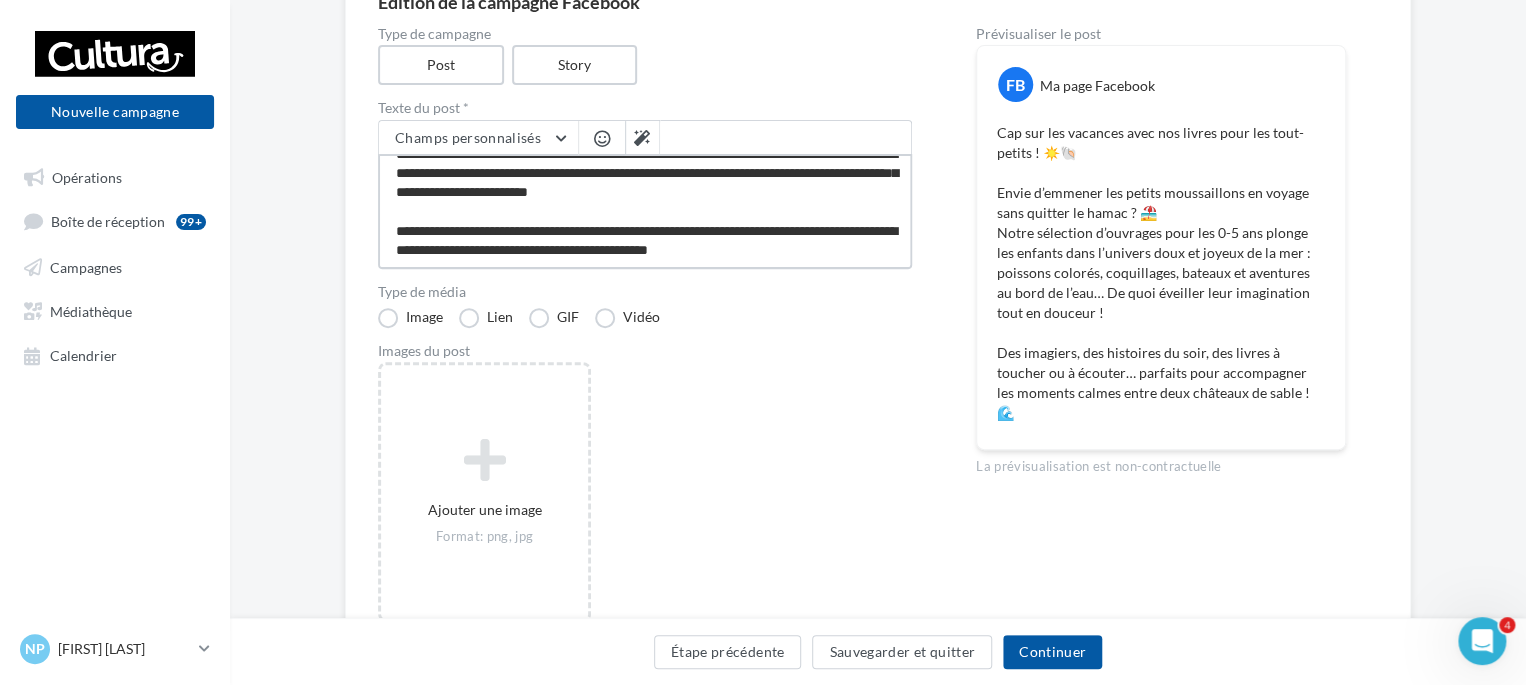 click on "**********" at bounding box center (645, 211) 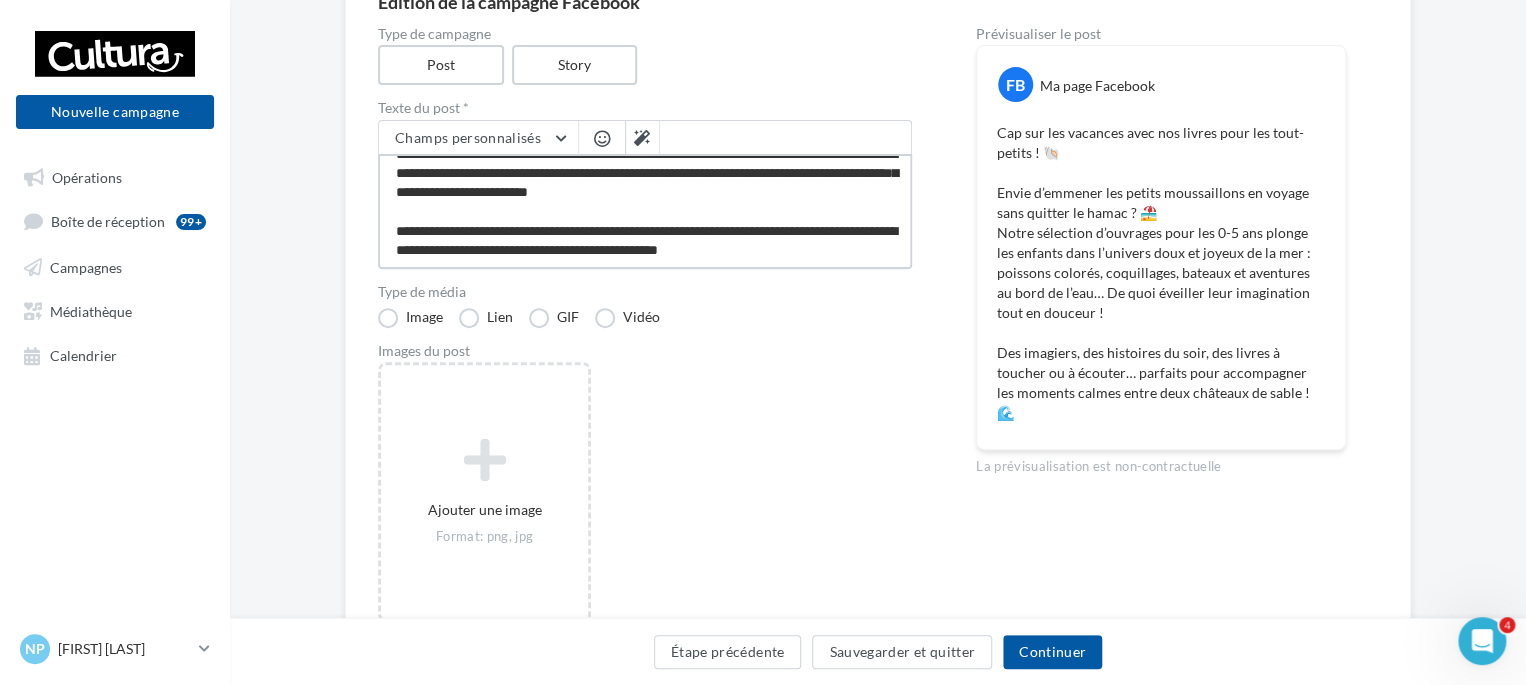 drag, startPoint x: 858, startPoint y: 243, endPoint x: 846, endPoint y: 245, distance: 12.165525 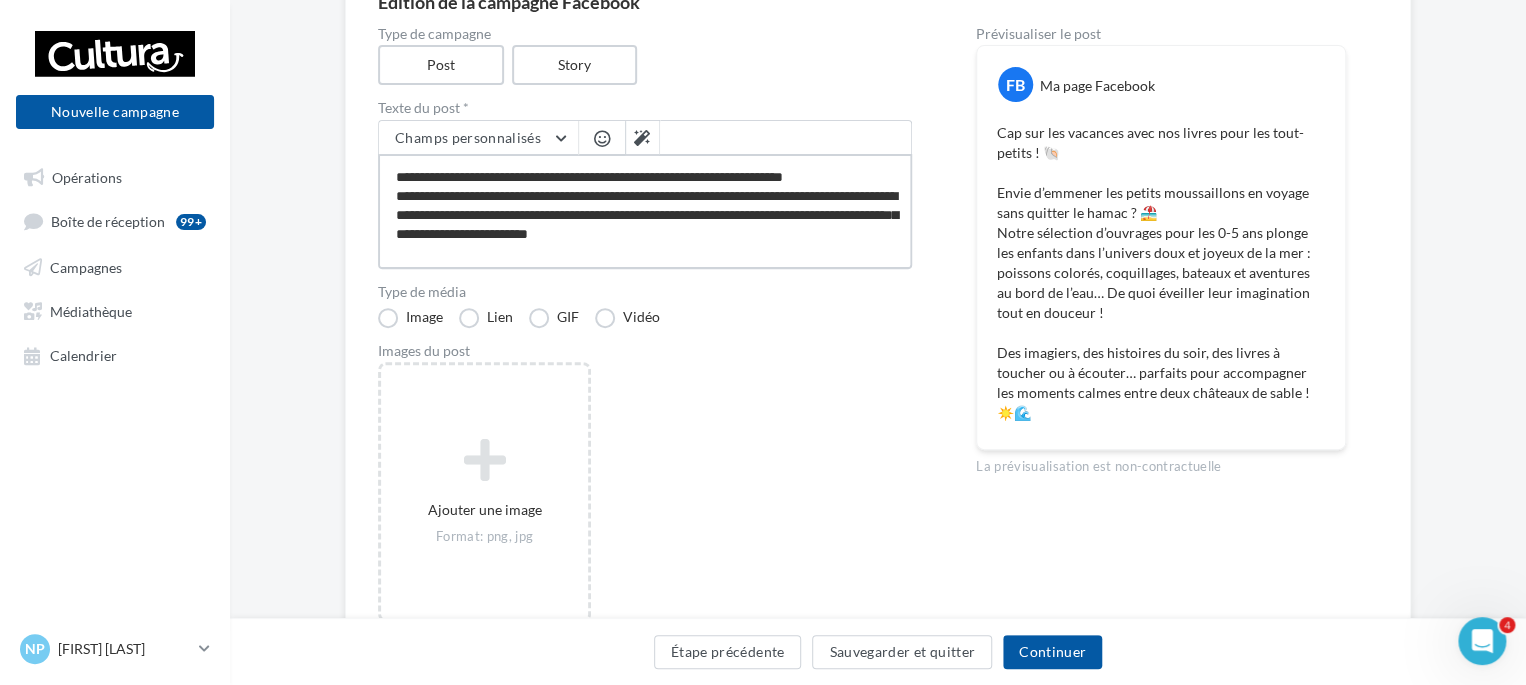 scroll, scrollTop: 0, scrollLeft: 0, axis: both 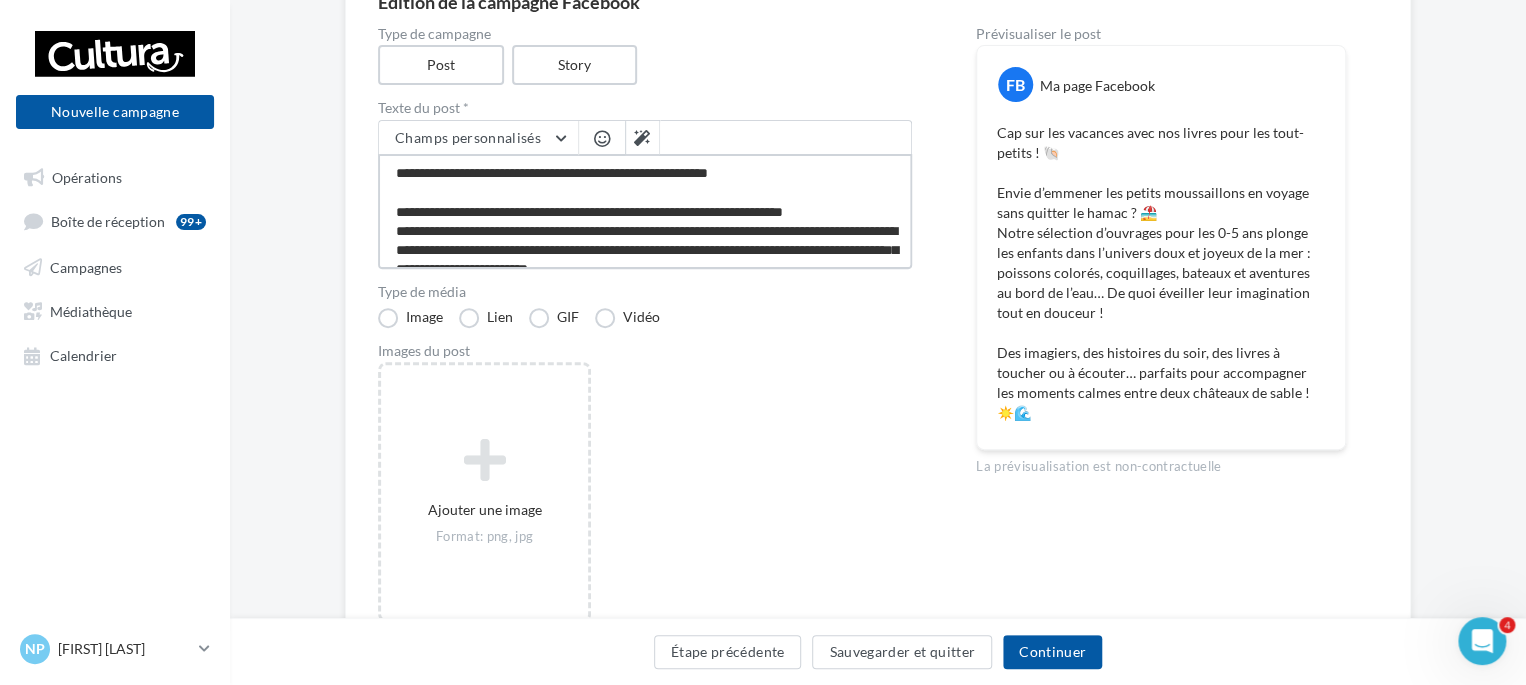 click on "**********" at bounding box center [645, 211] 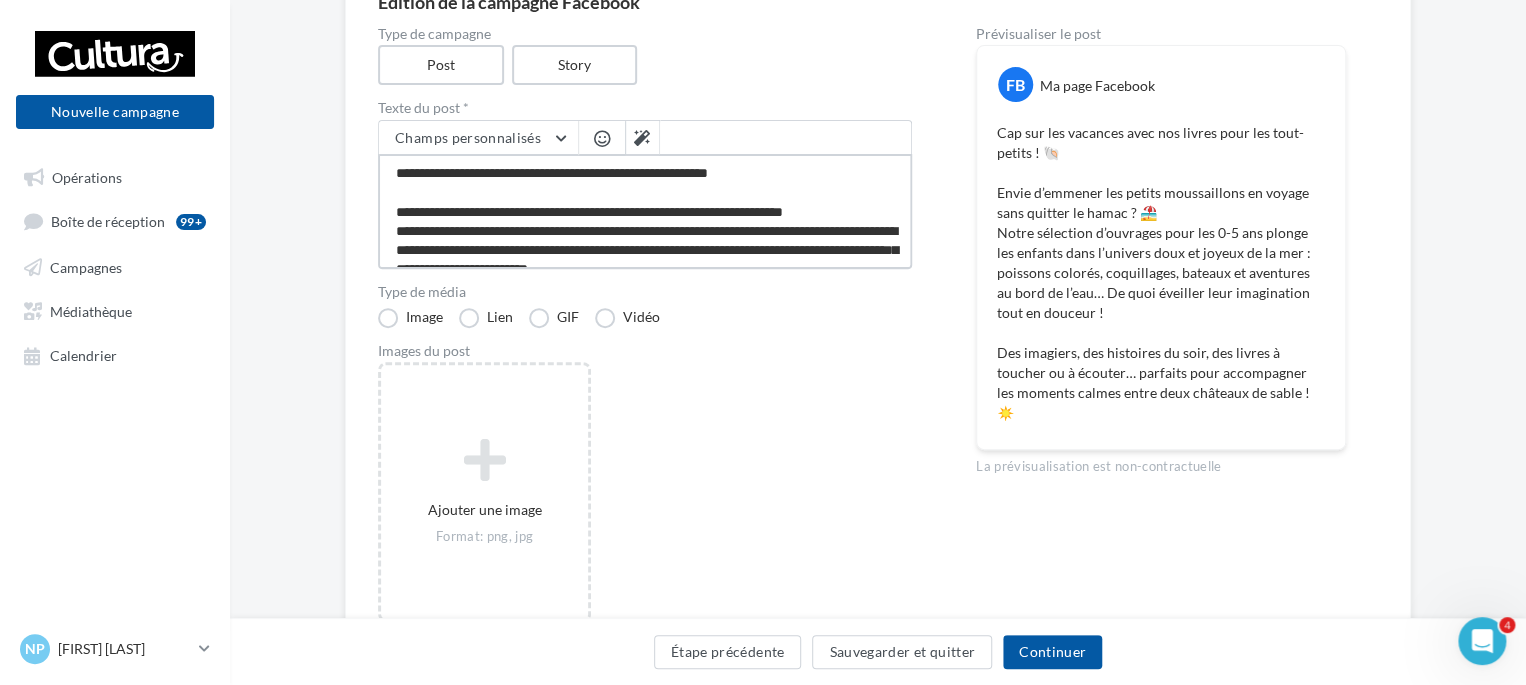 paste on "**" 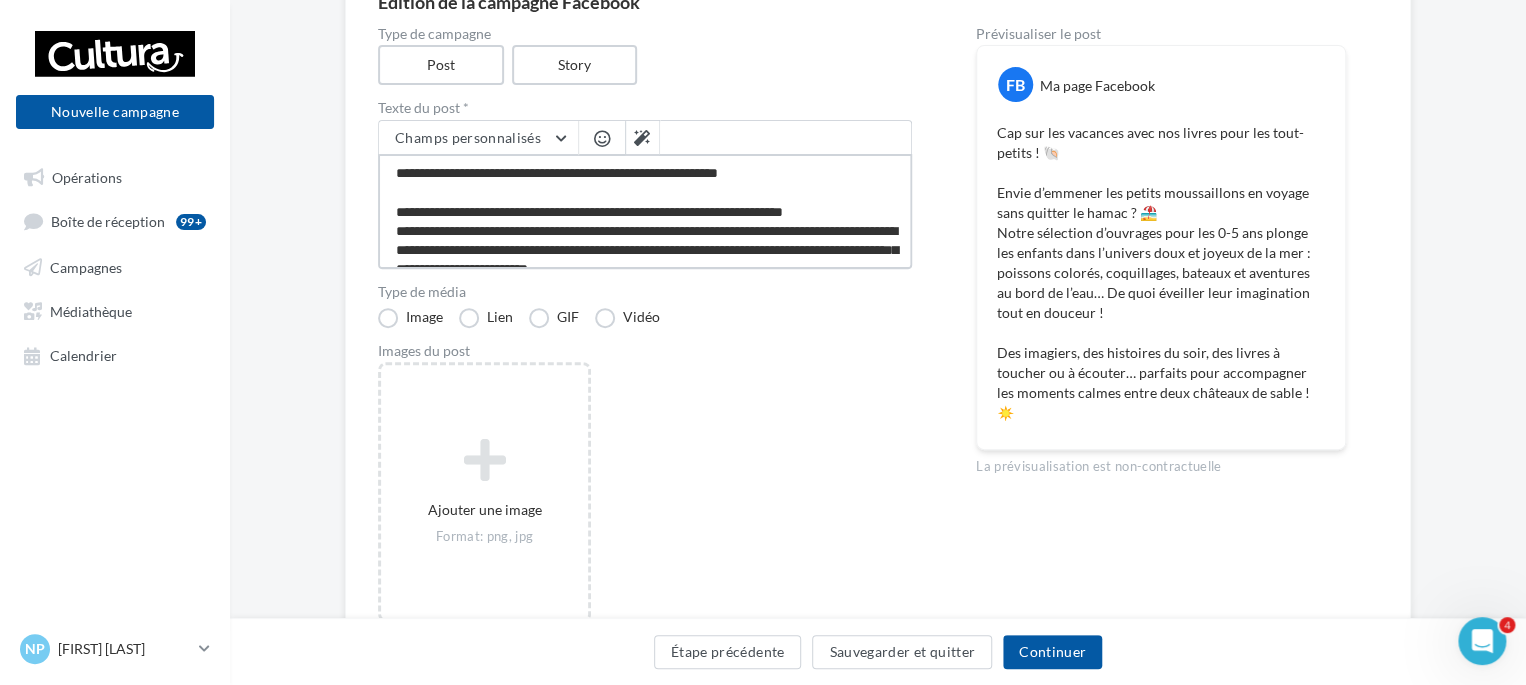 type on "**********" 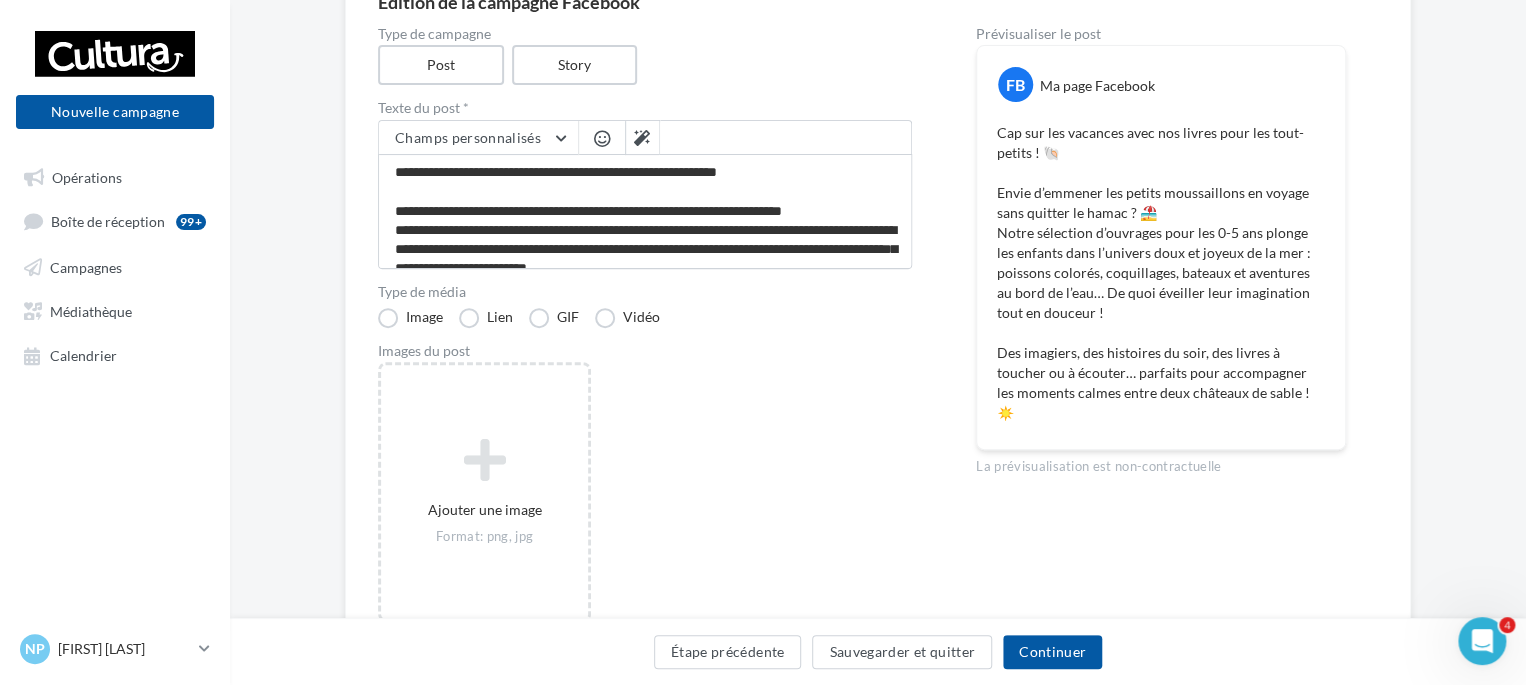 drag, startPoint x: 799, startPoint y: 323, endPoint x: 781, endPoint y: 309, distance: 22.803509 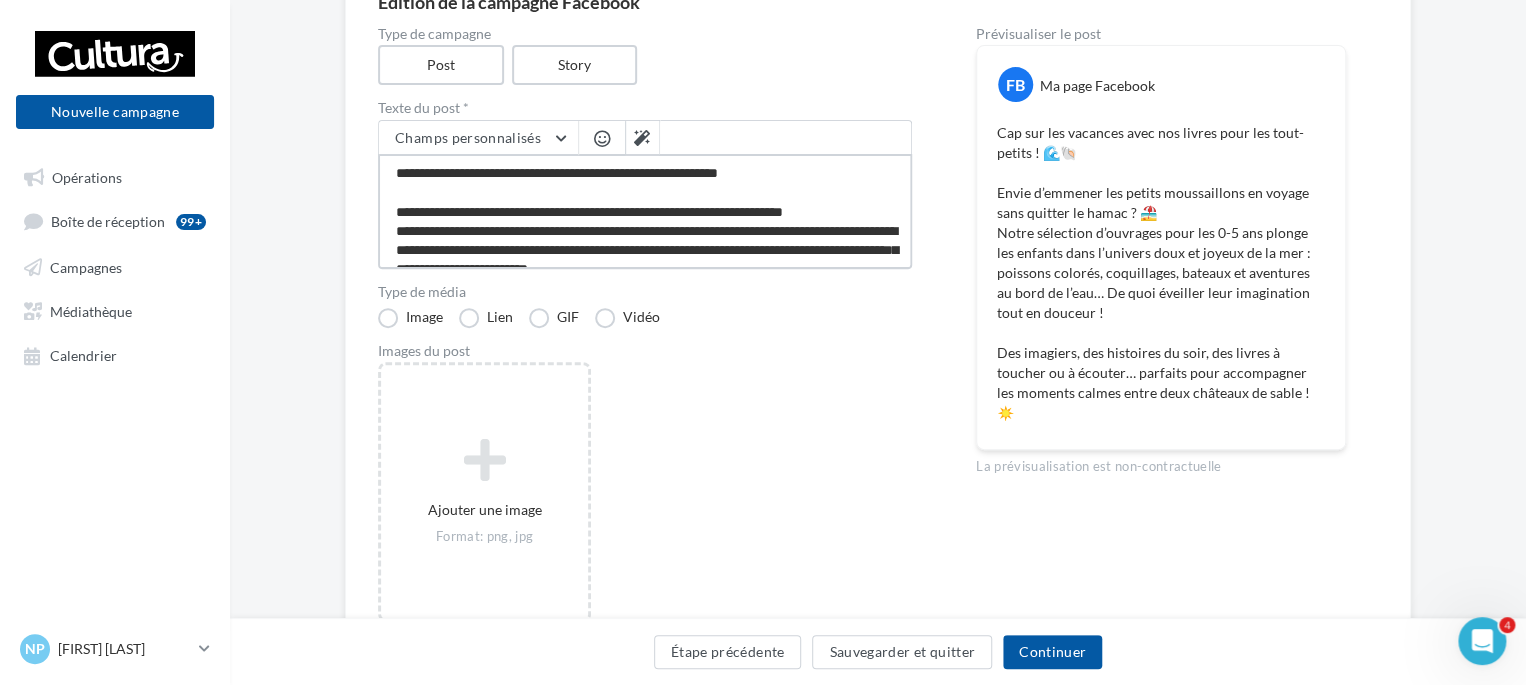 click on "**********" at bounding box center (645, 211) 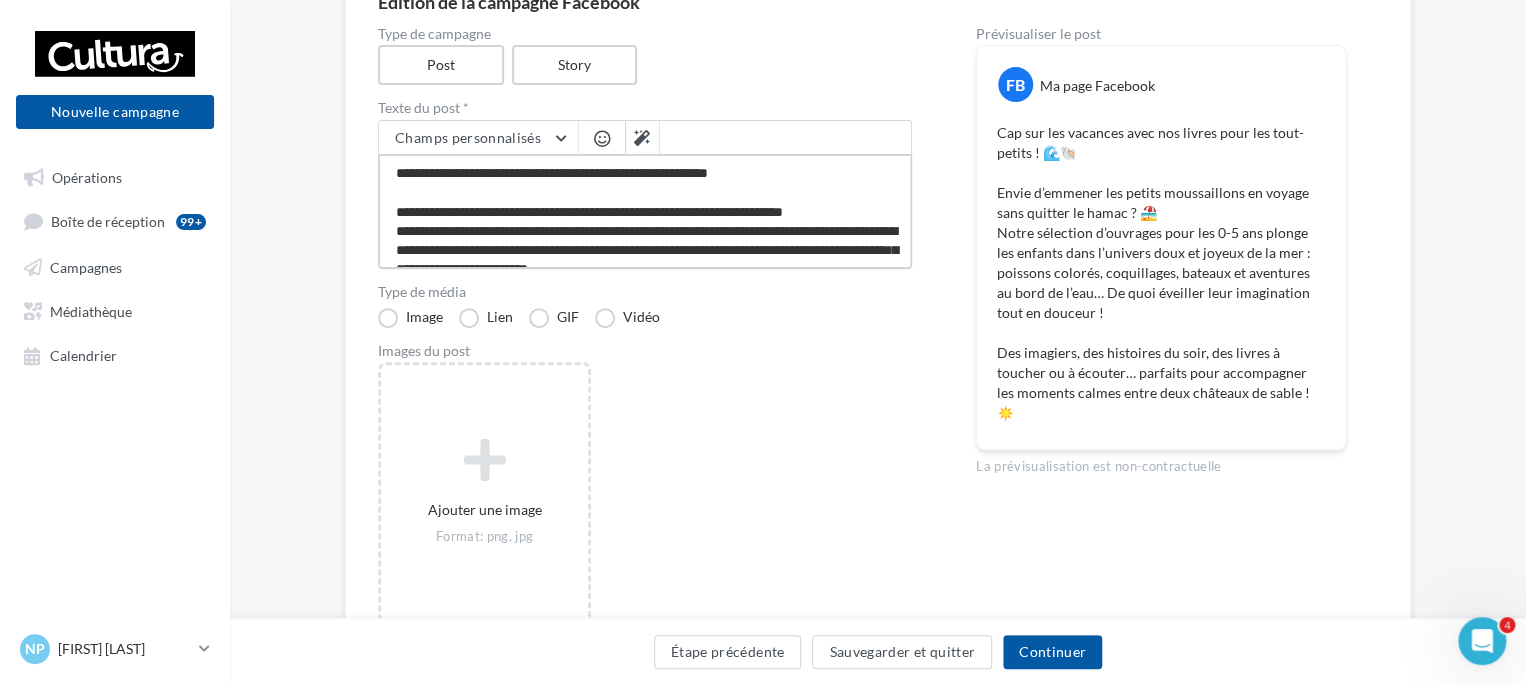 type on "**********" 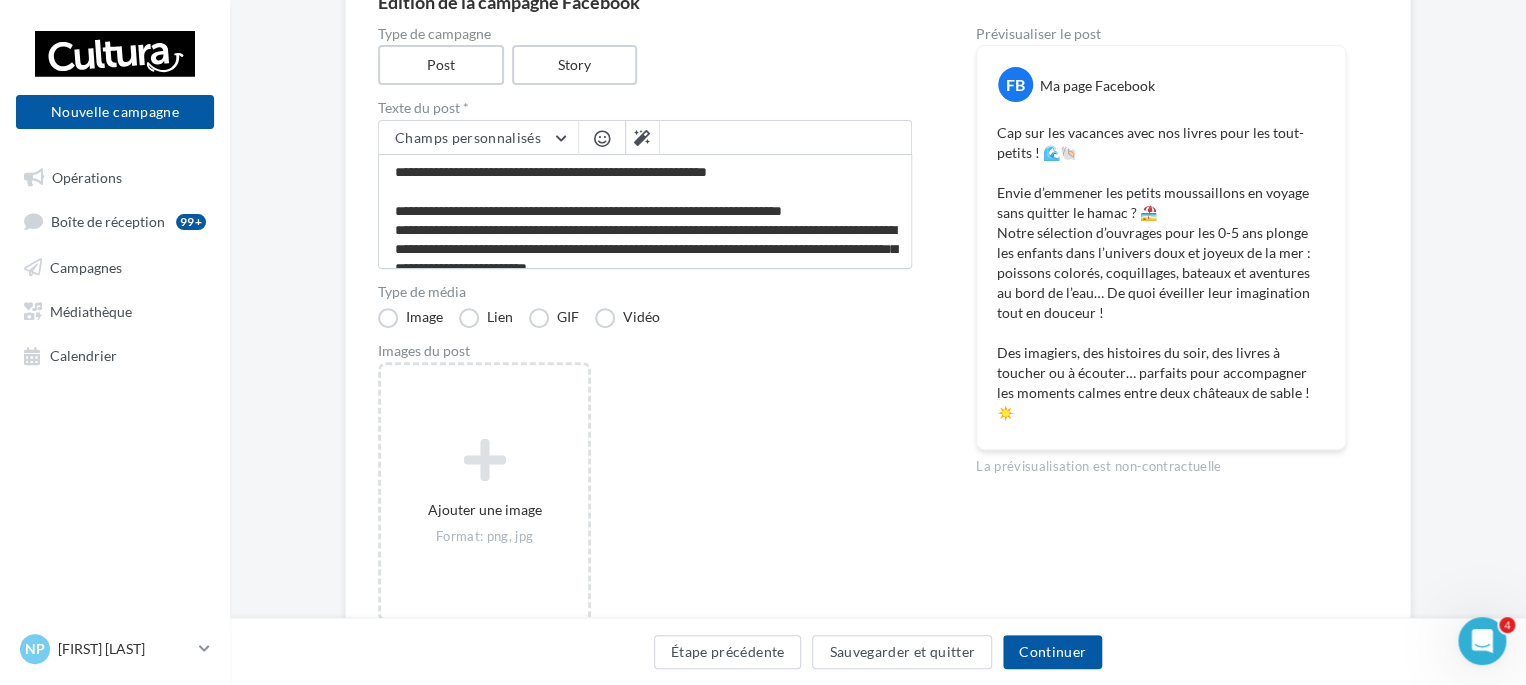 click on "Images du post
Ajouter une image     Format: png, jpg" at bounding box center (645, 493) 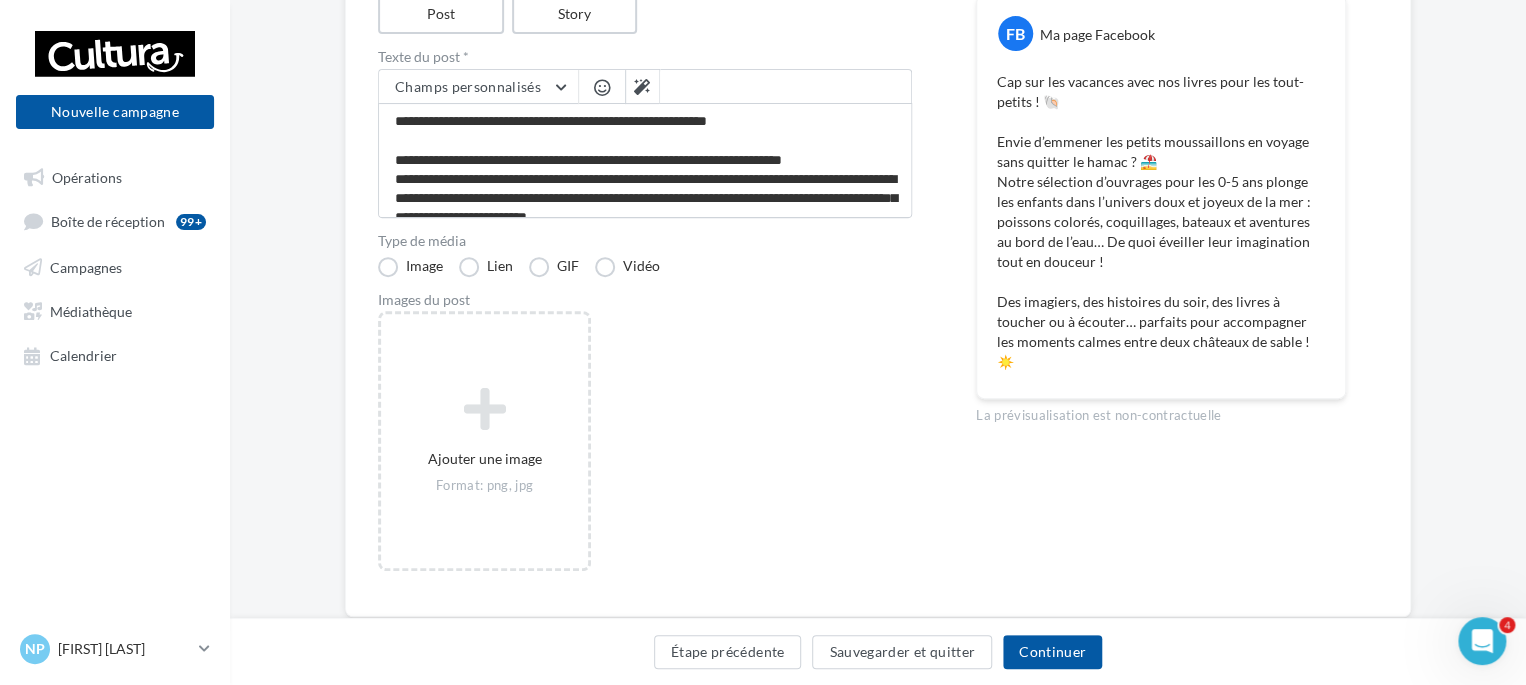 scroll, scrollTop: 308, scrollLeft: 0, axis: vertical 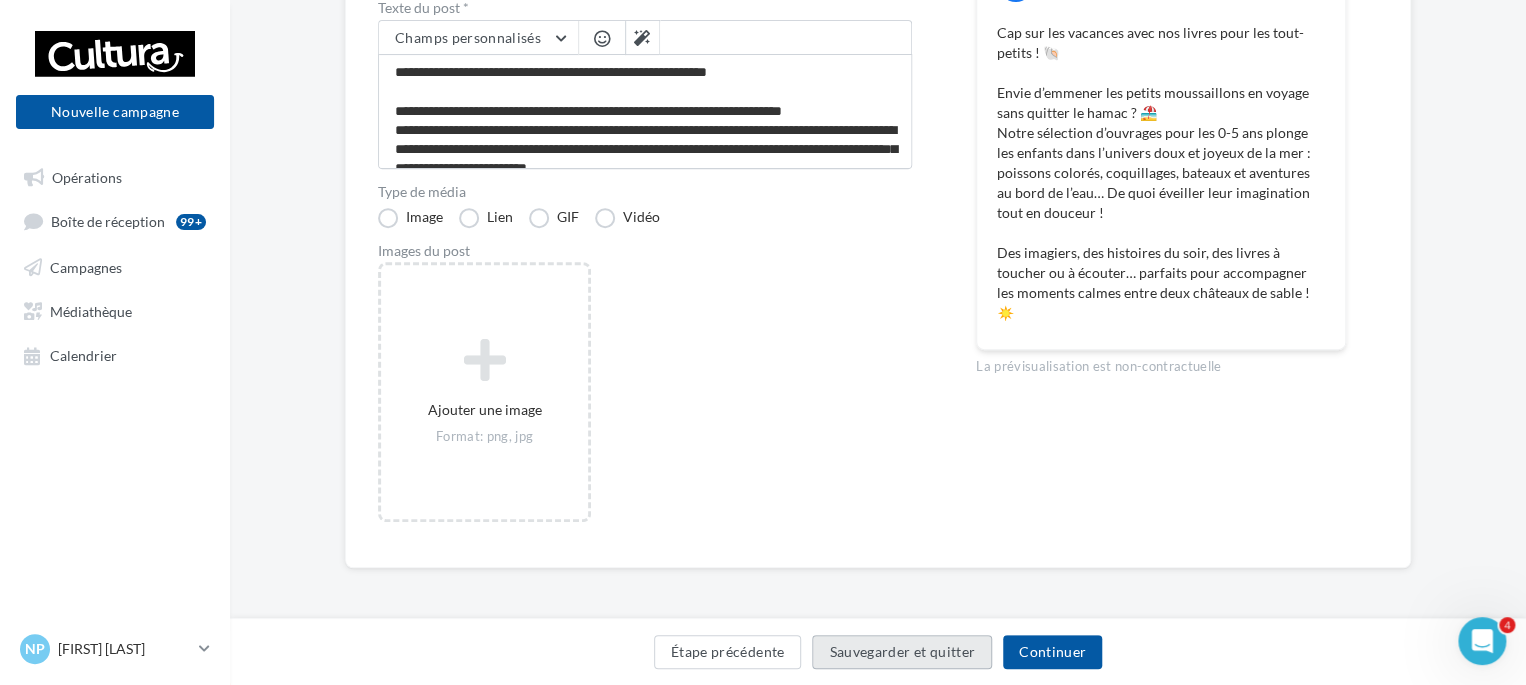 click on "Sauvegarder et quitter" at bounding box center (902, 652) 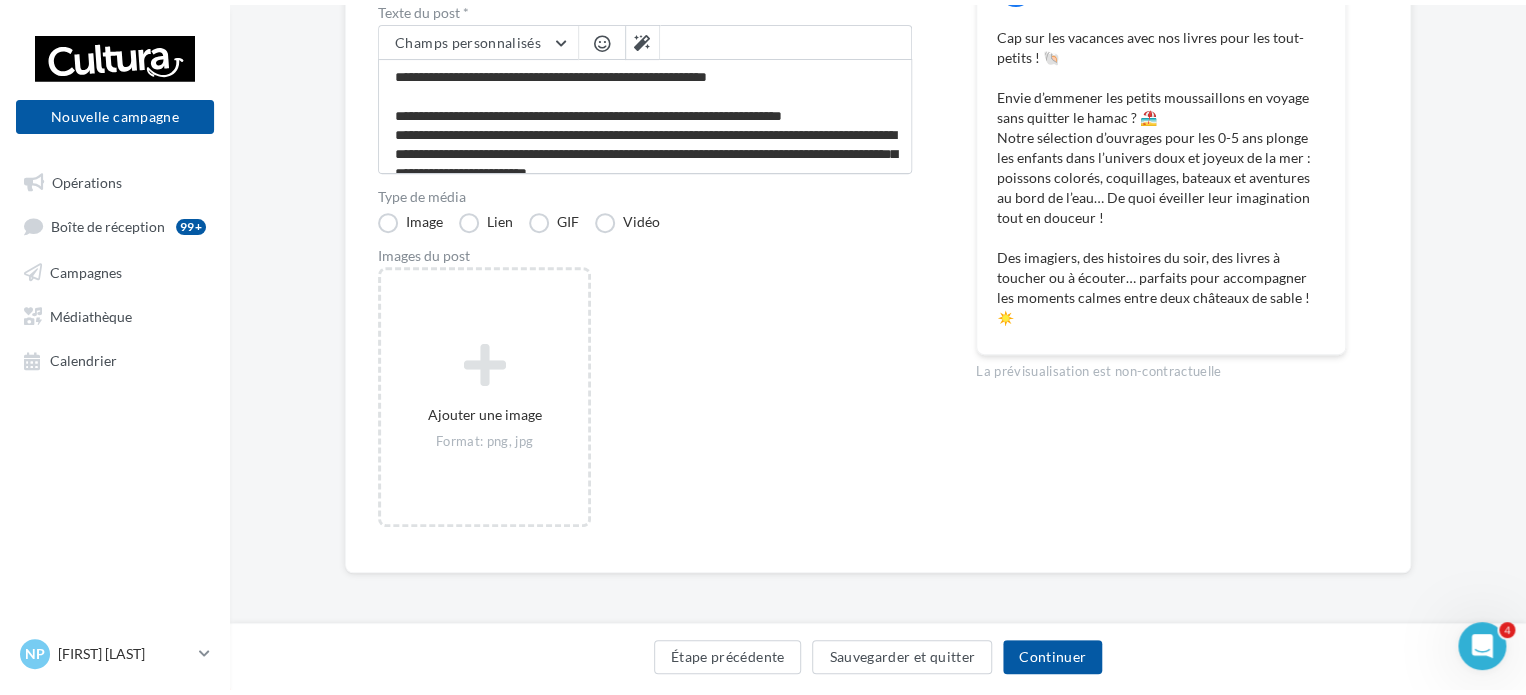 scroll, scrollTop: 32, scrollLeft: 0, axis: vertical 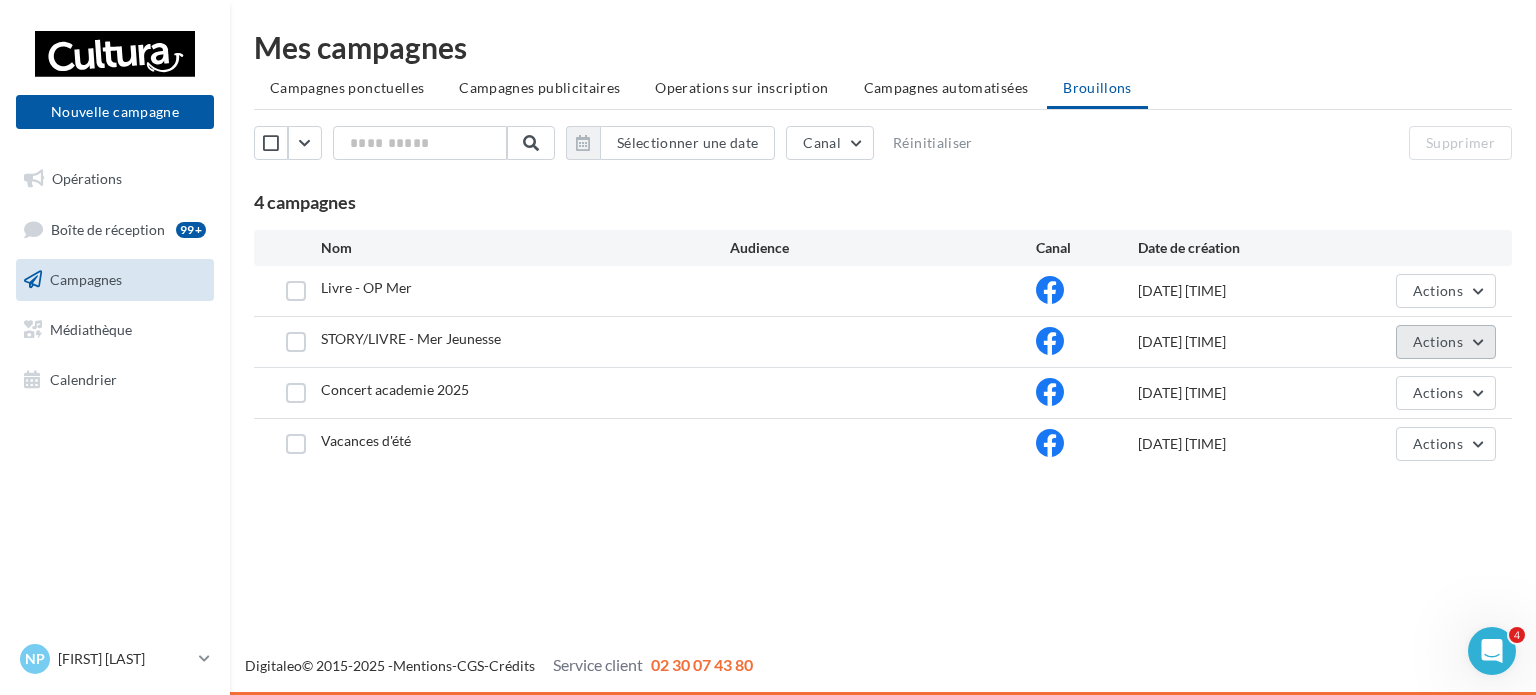 drag, startPoint x: 1403, startPoint y: 350, endPoint x: 1390, endPoint y: 348, distance: 13.152946 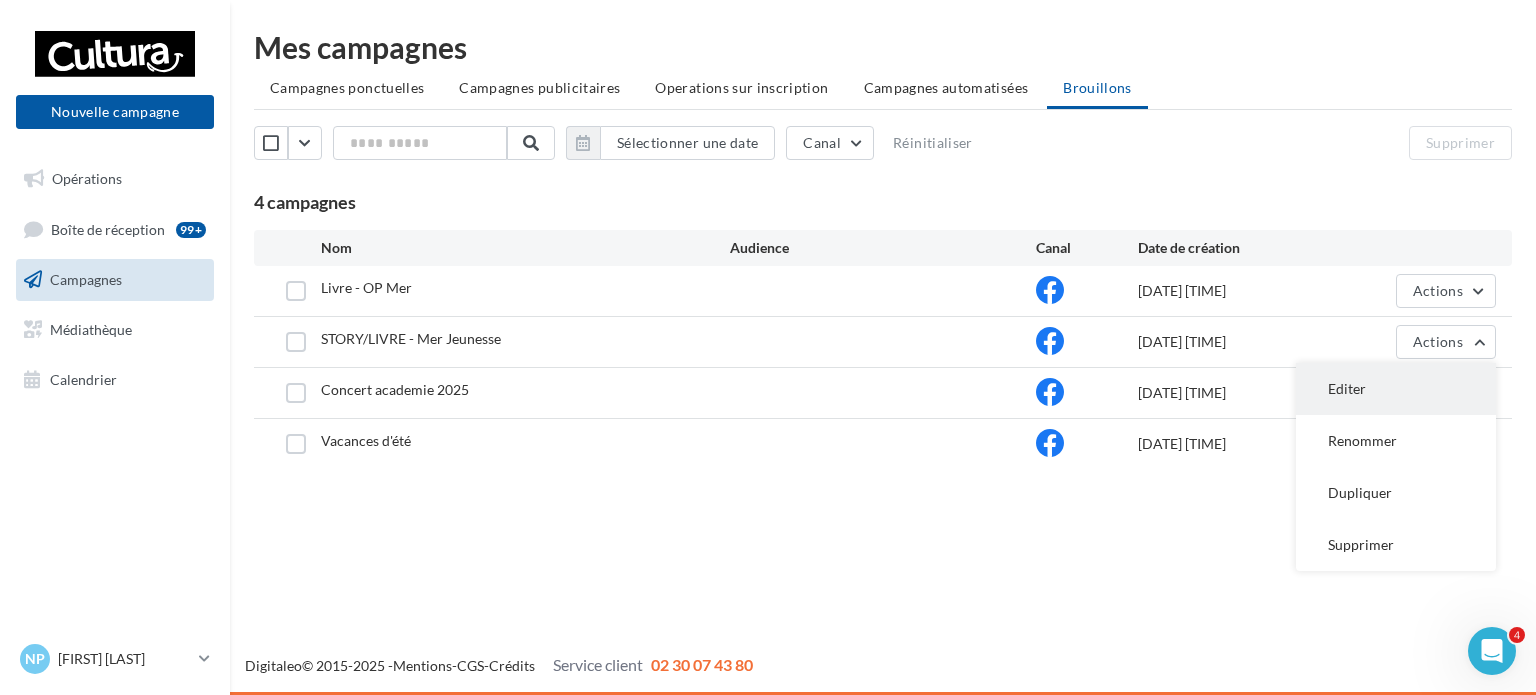 click on "Editer" at bounding box center (1396, 389) 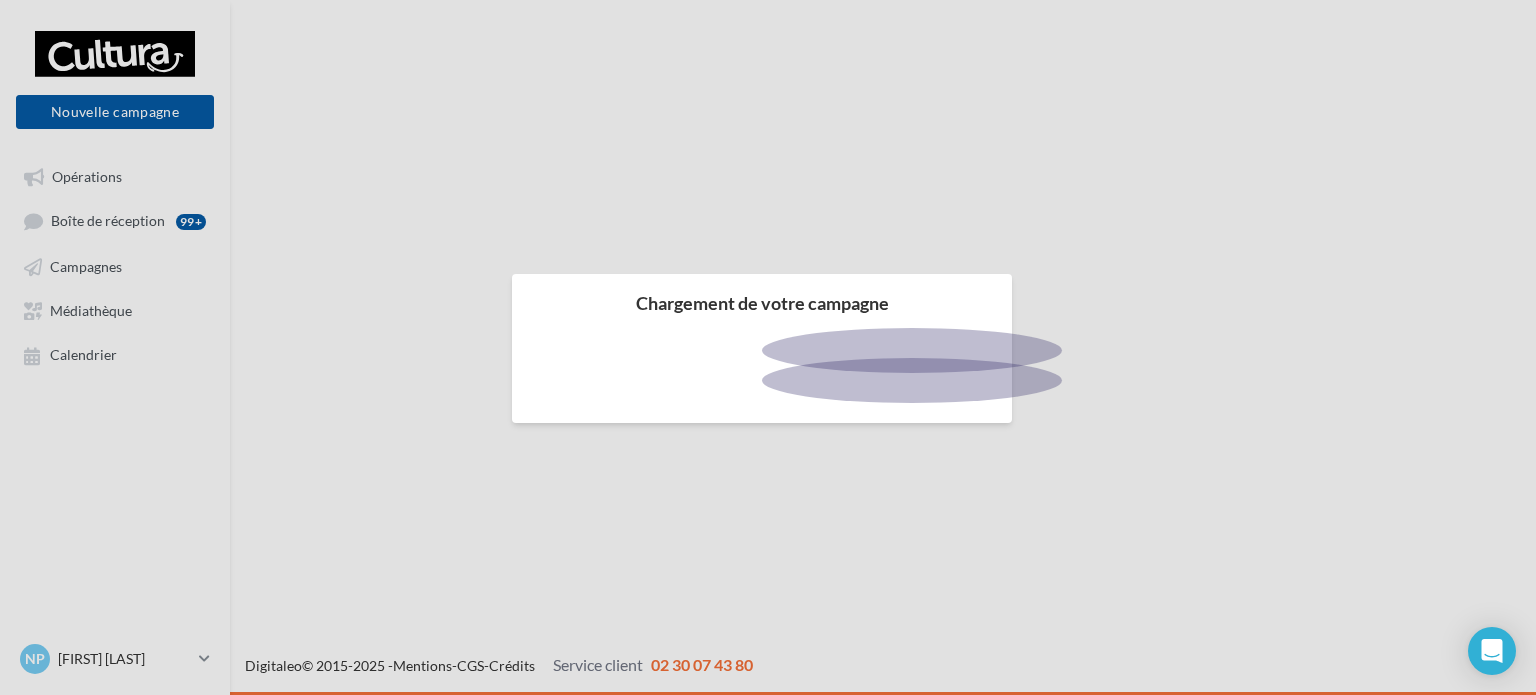 scroll, scrollTop: 0, scrollLeft: 0, axis: both 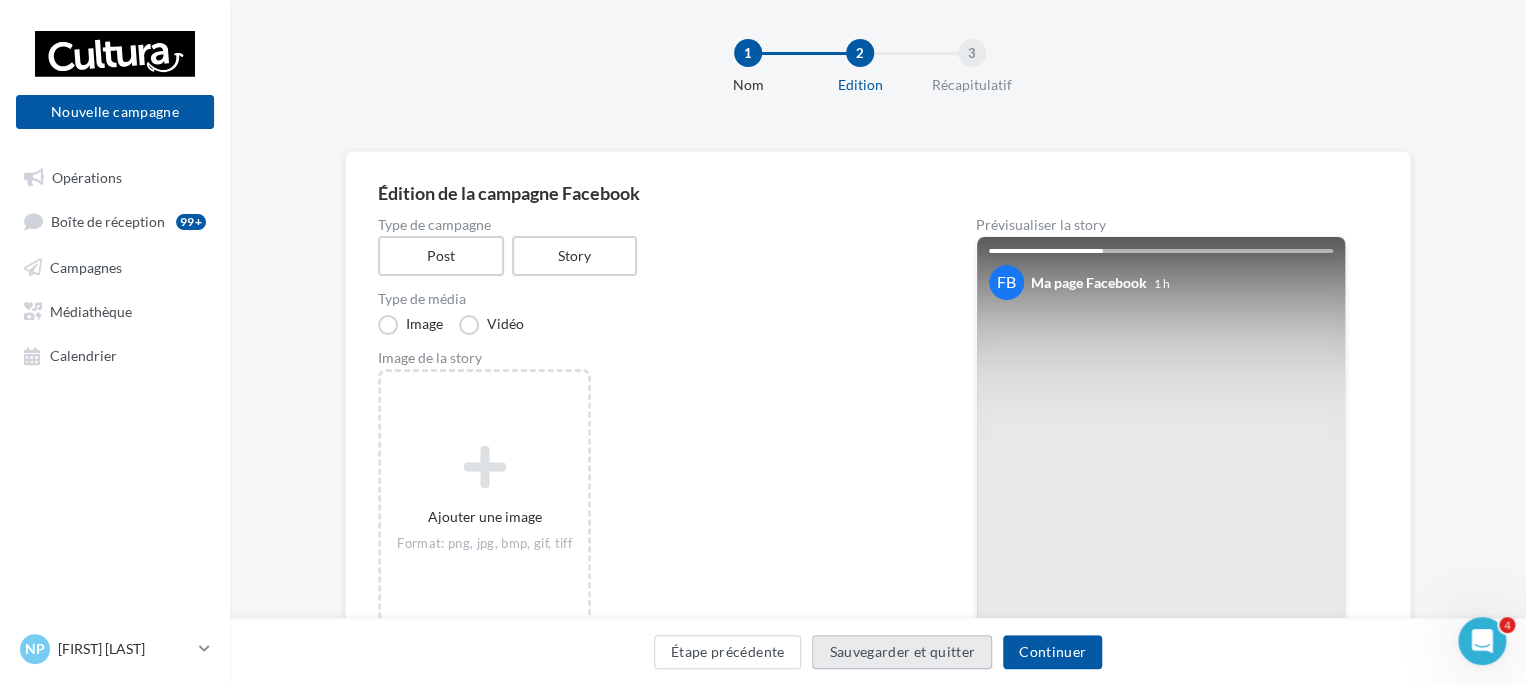 click on "Sauvegarder et quitter" at bounding box center (902, 652) 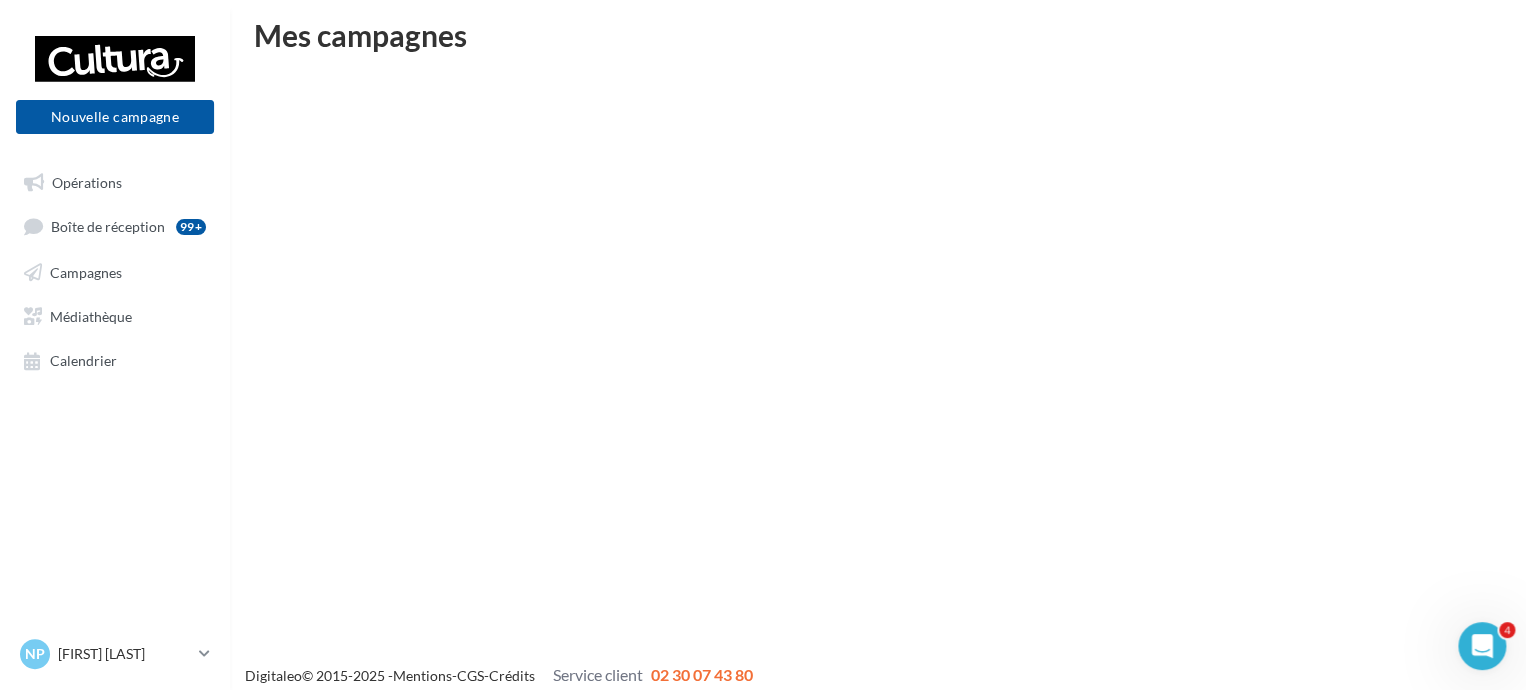scroll, scrollTop: 32, scrollLeft: 0, axis: vertical 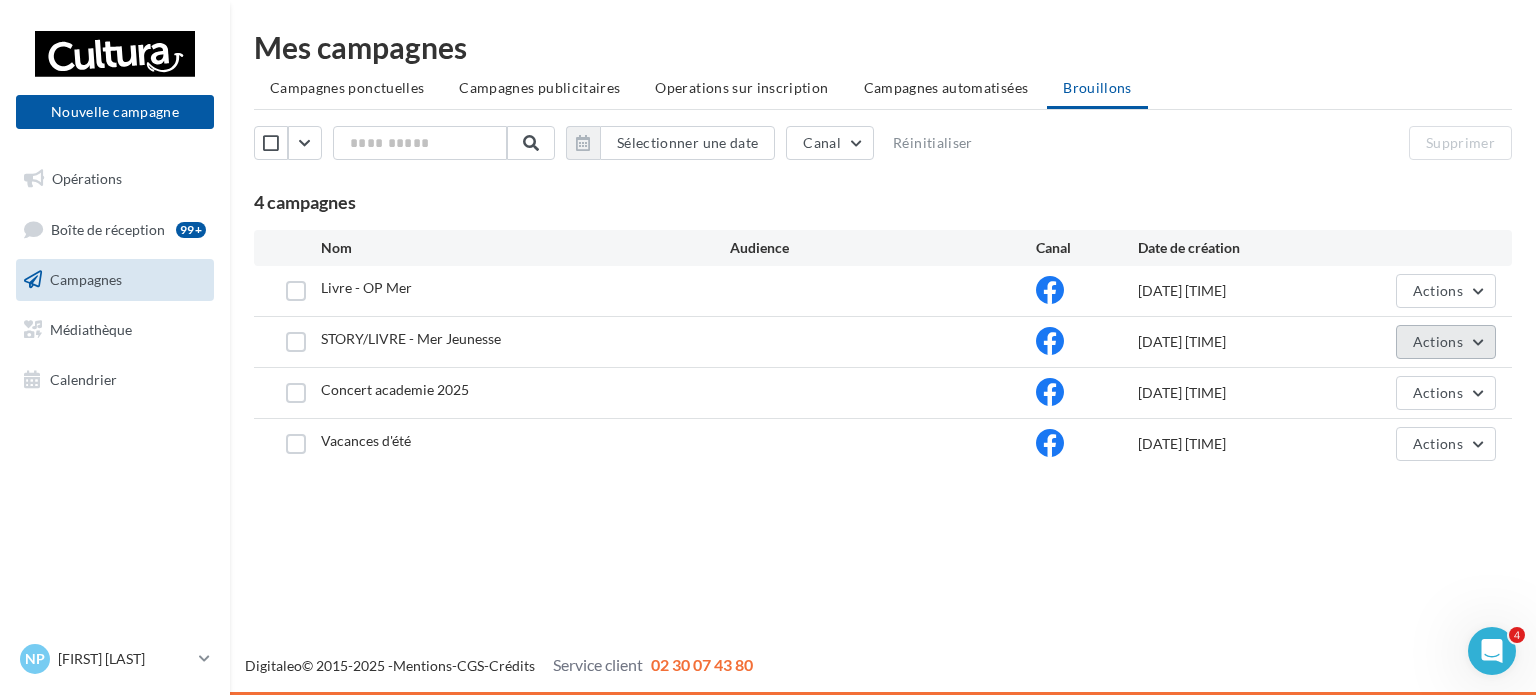 click on "Actions" at bounding box center (1446, 342) 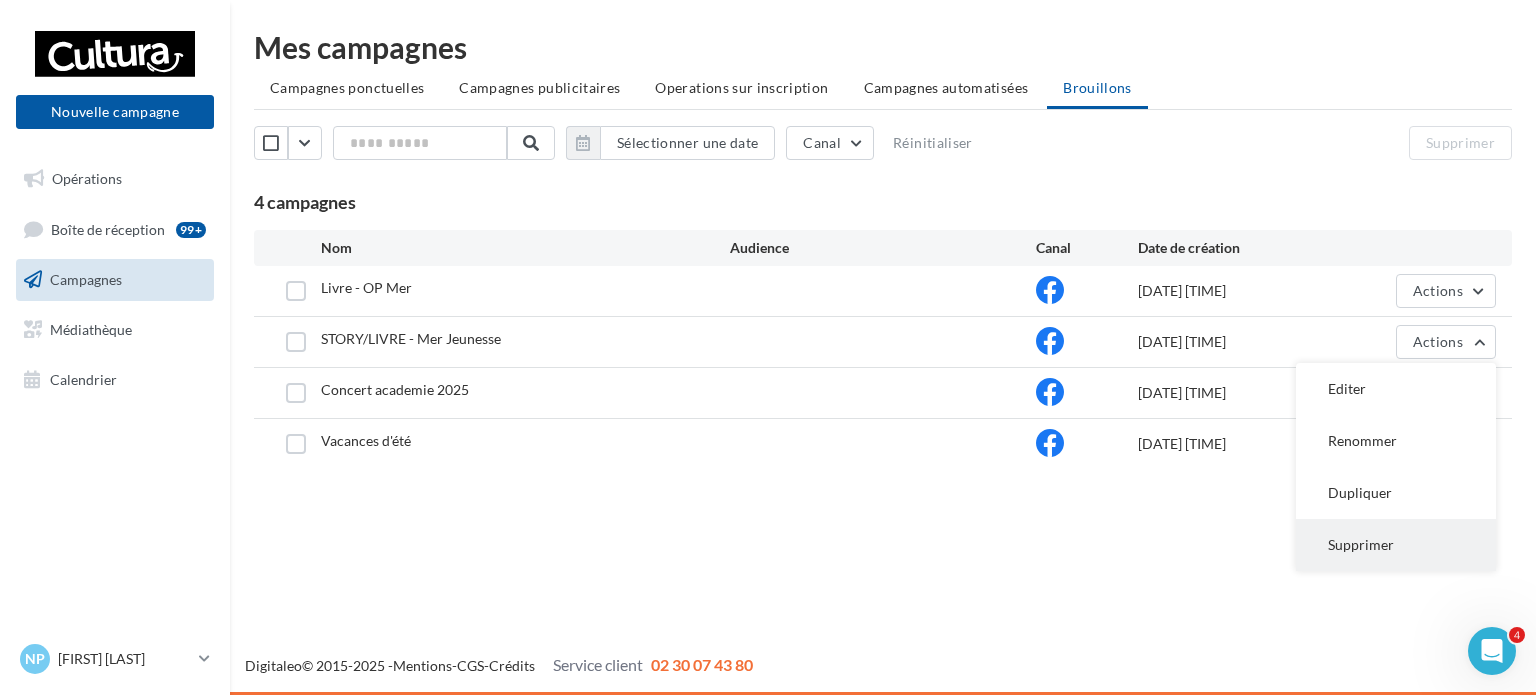 click on "Supprimer" at bounding box center [1396, 545] 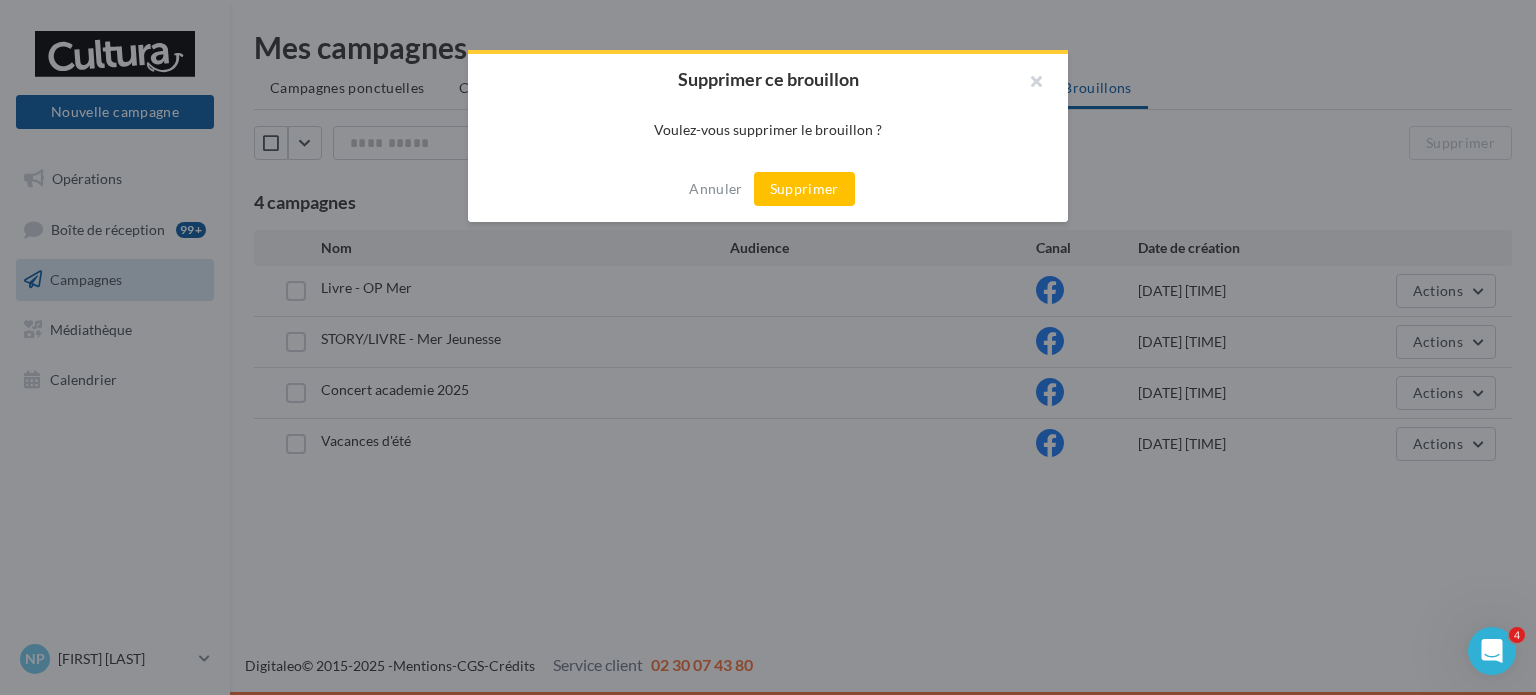 drag, startPoint x: 789, startPoint y: 193, endPoint x: 802, endPoint y: 192, distance: 13.038404 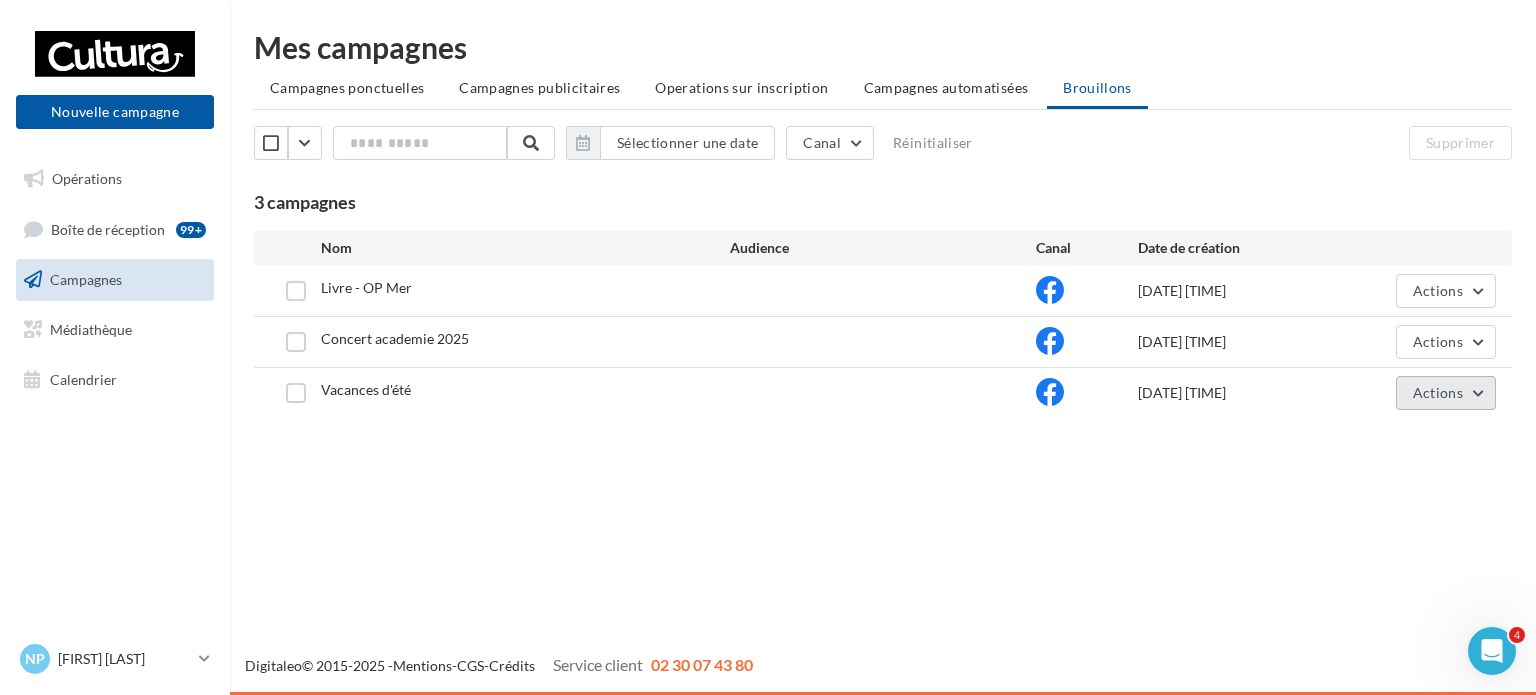 click on "Actions" at bounding box center [1438, 392] 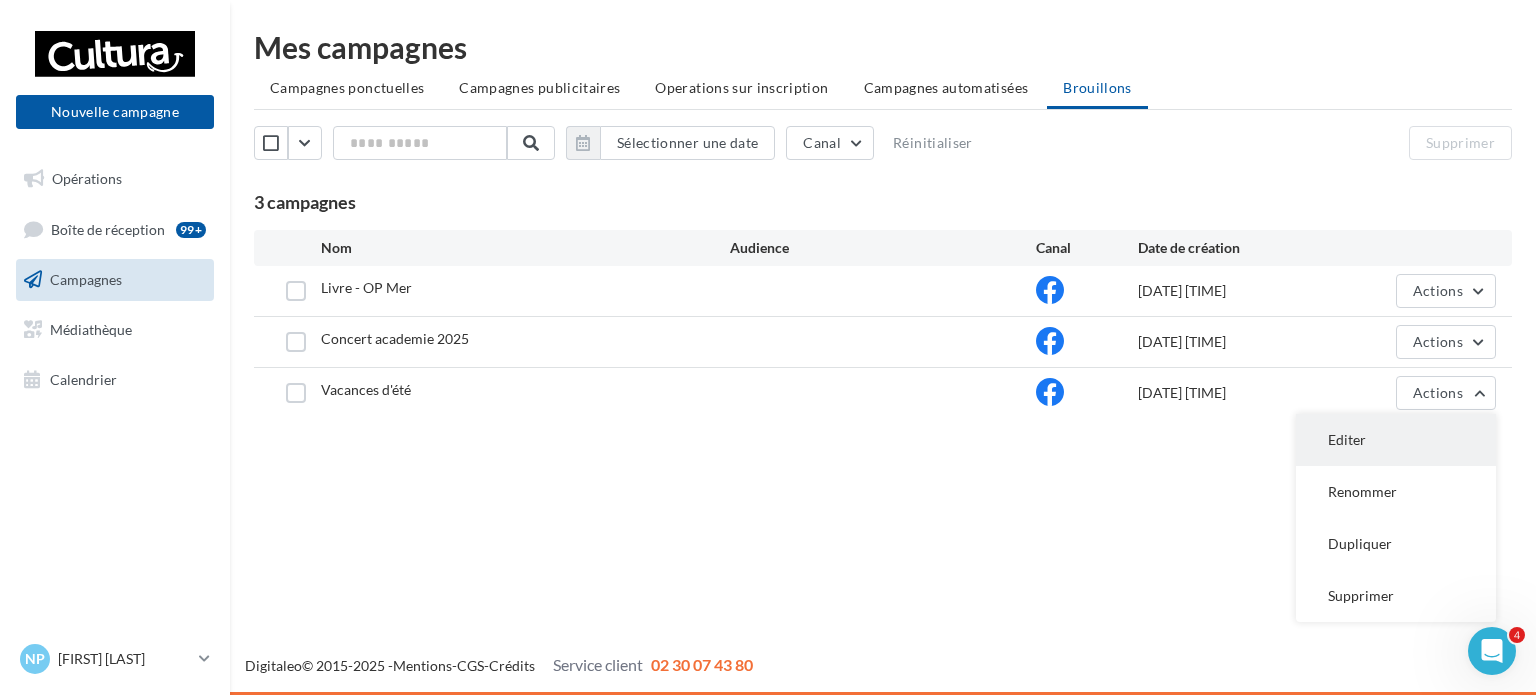 click on "Editer" at bounding box center [1396, 440] 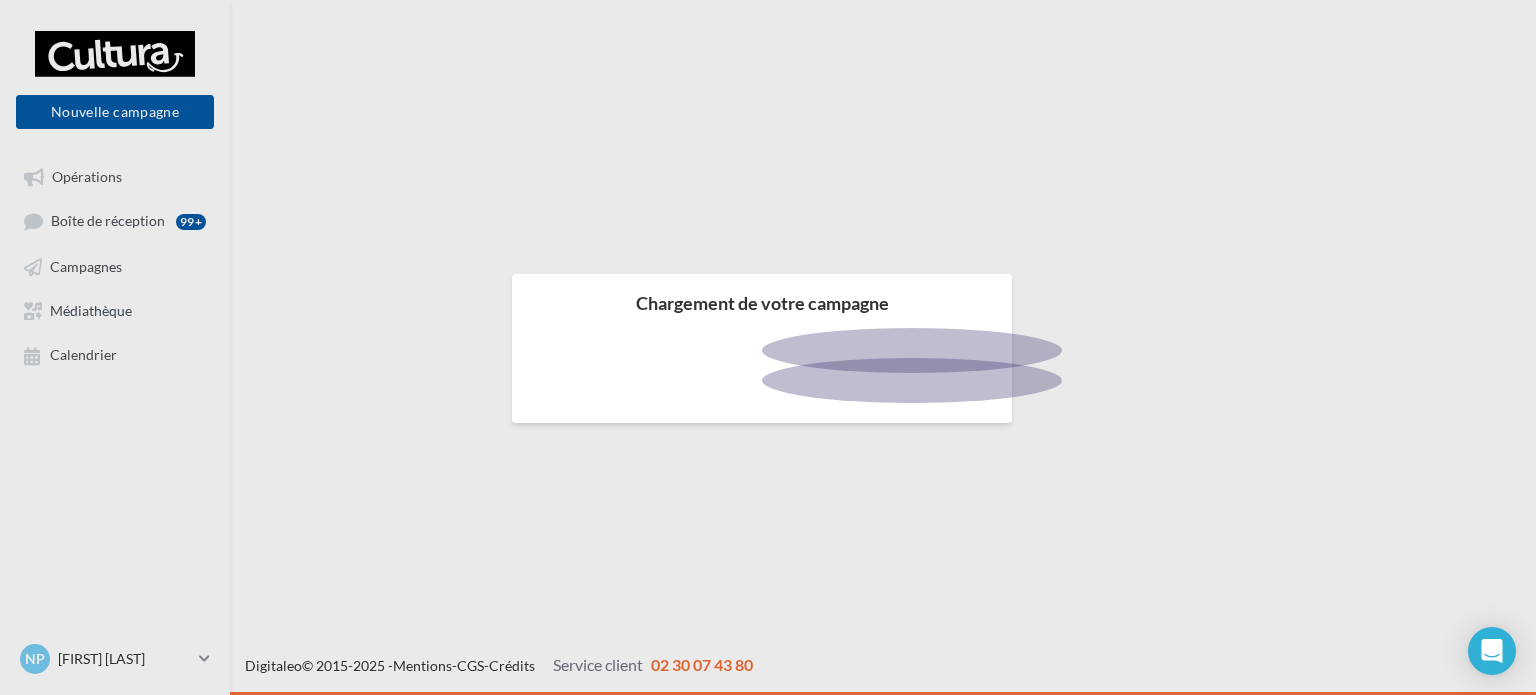 scroll, scrollTop: 0, scrollLeft: 0, axis: both 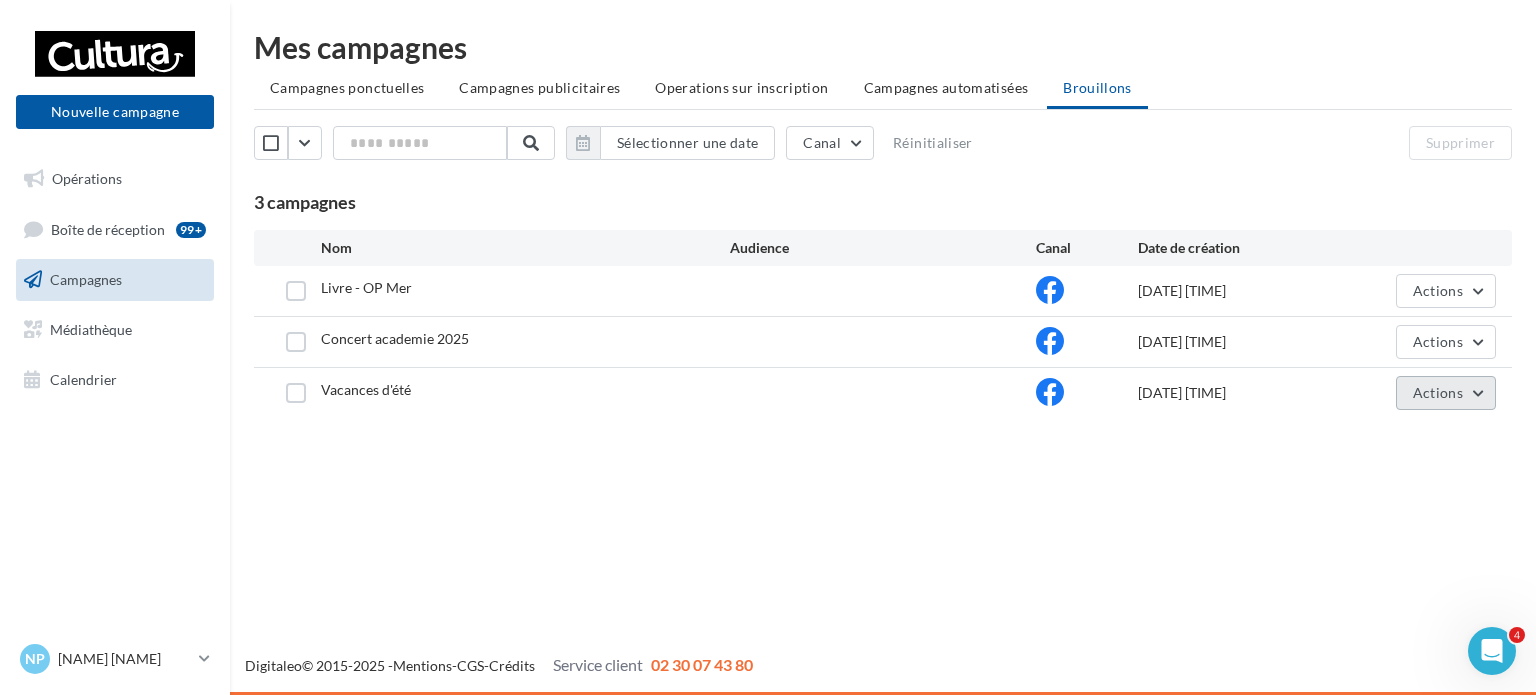click on "Actions" at bounding box center [1438, 392] 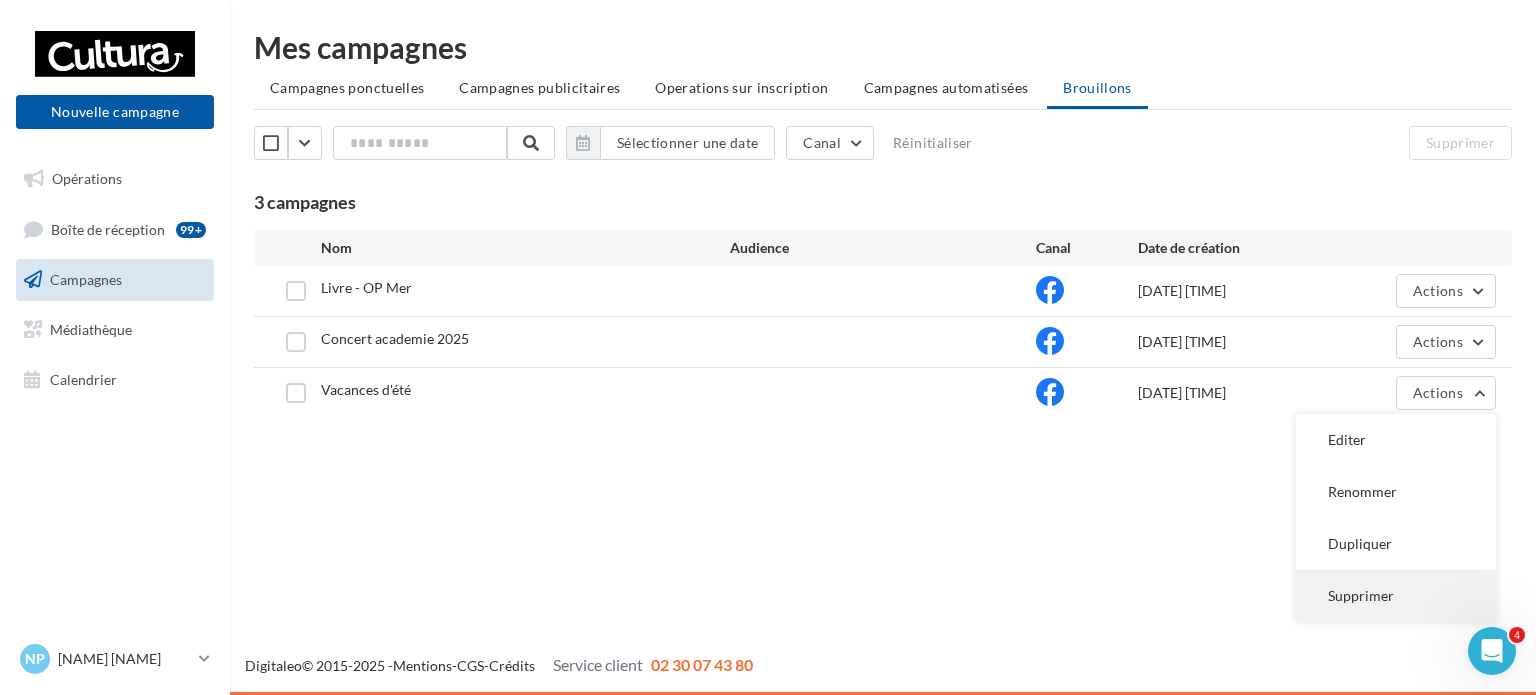 click on "Supprimer" at bounding box center [1396, 596] 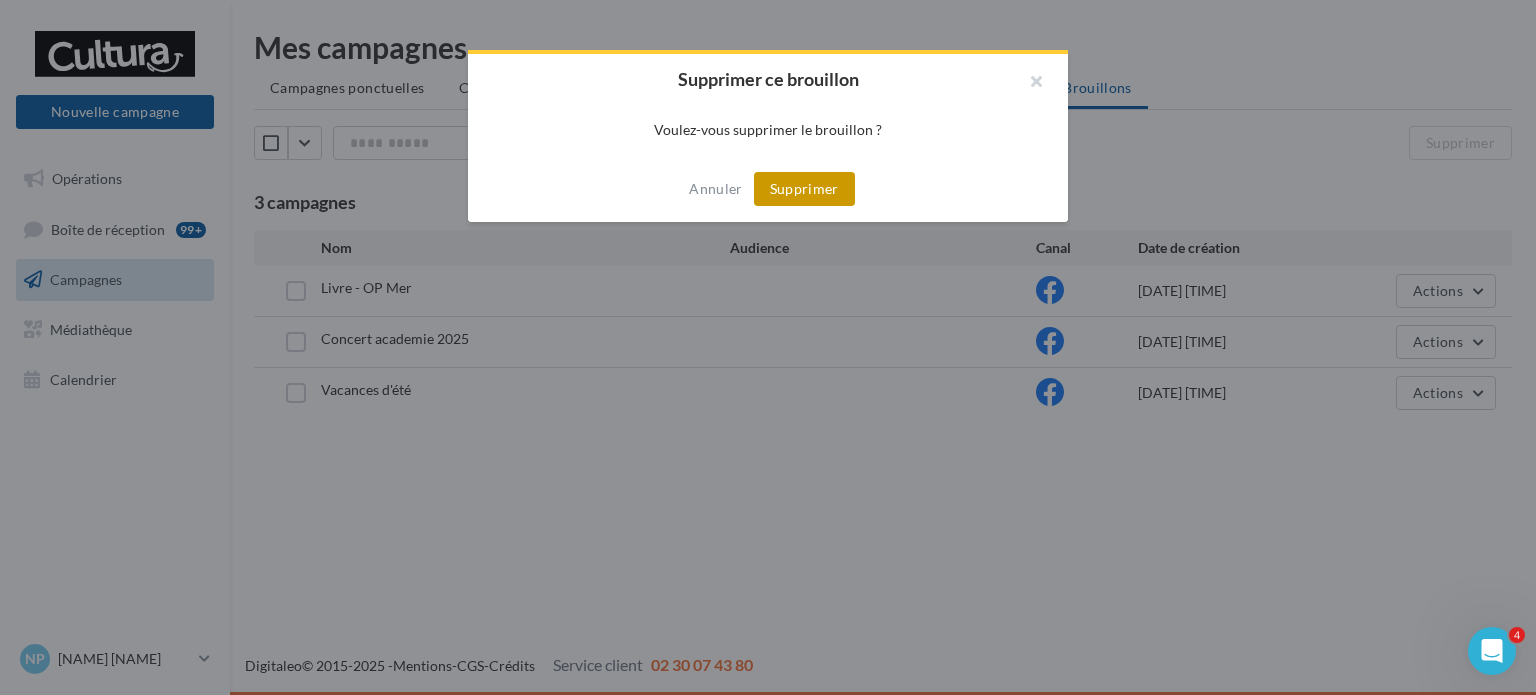 click on "Supprimer" at bounding box center (804, 189) 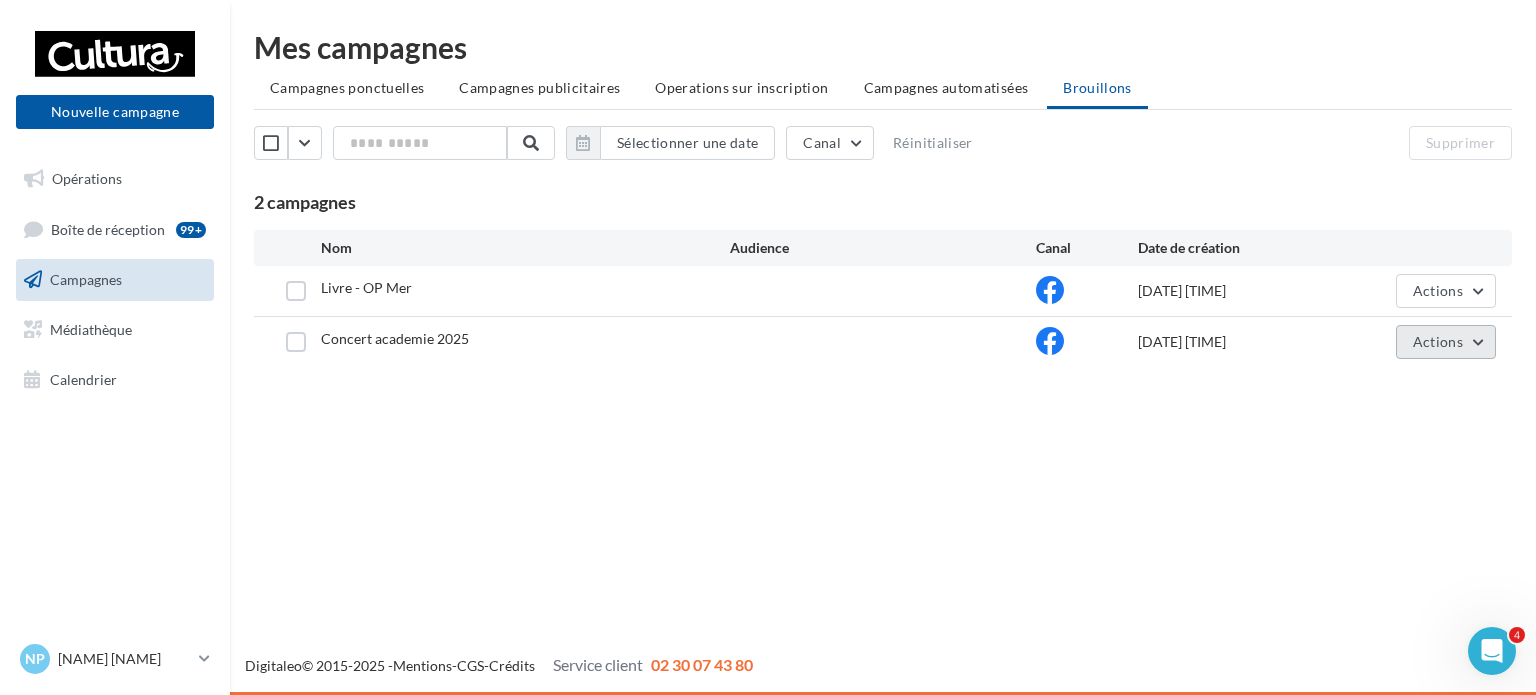 click on "Actions" at bounding box center [1438, 341] 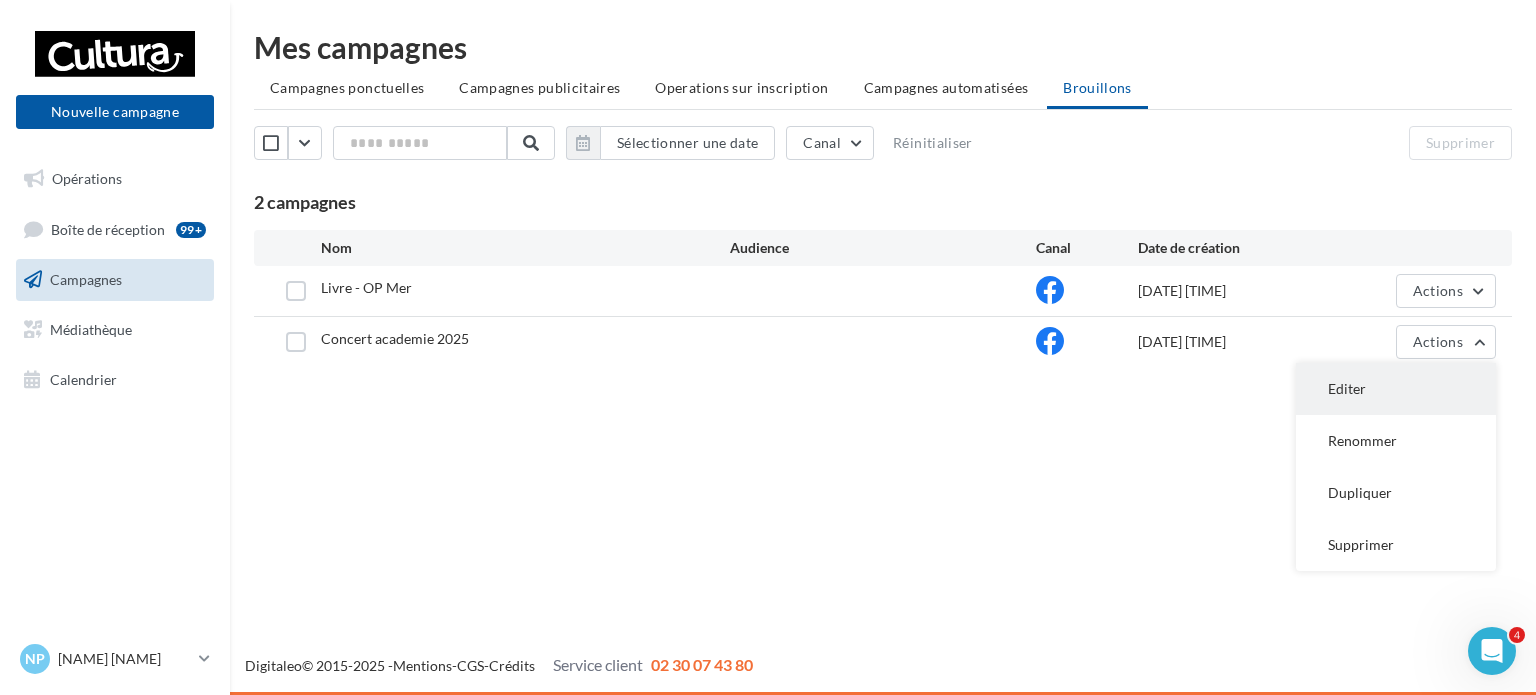 click on "Editer" at bounding box center [1396, 389] 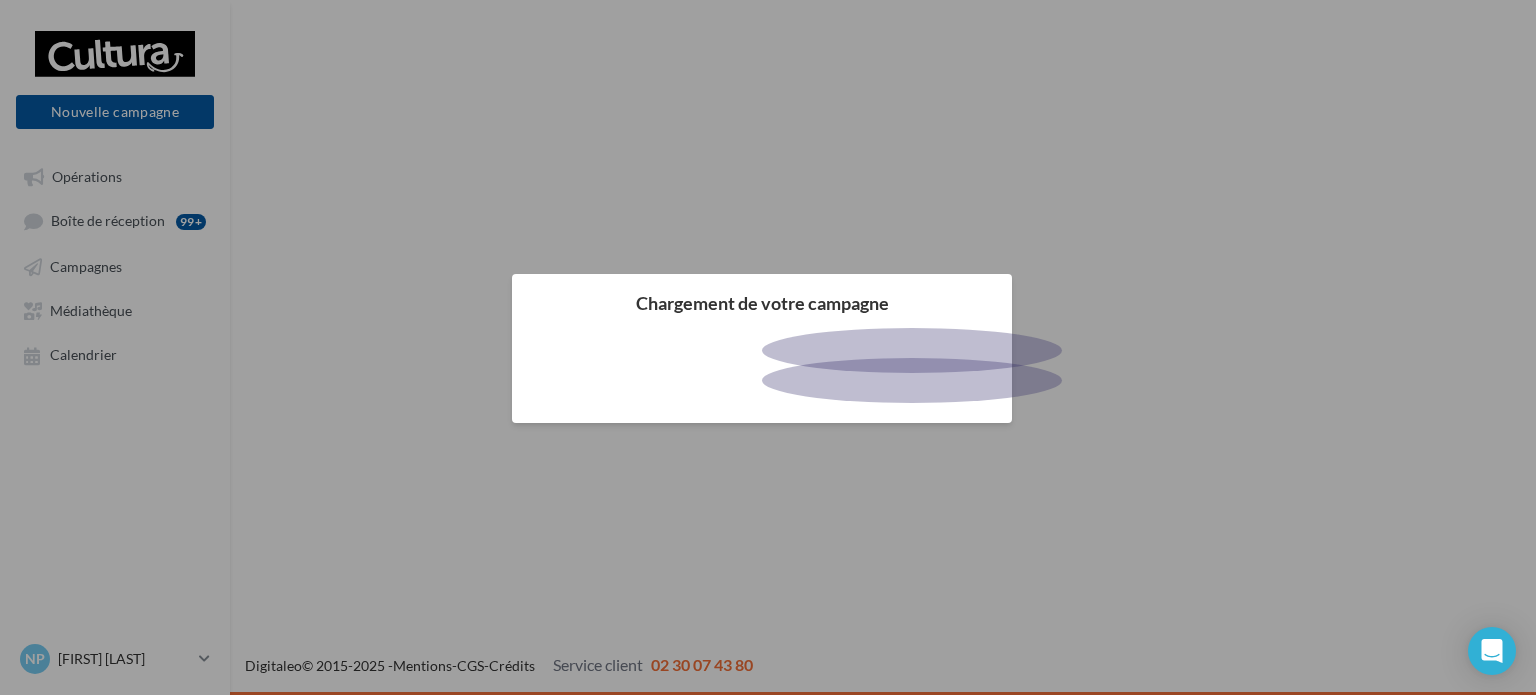 scroll, scrollTop: 0, scrollLeft: 0, axis: both 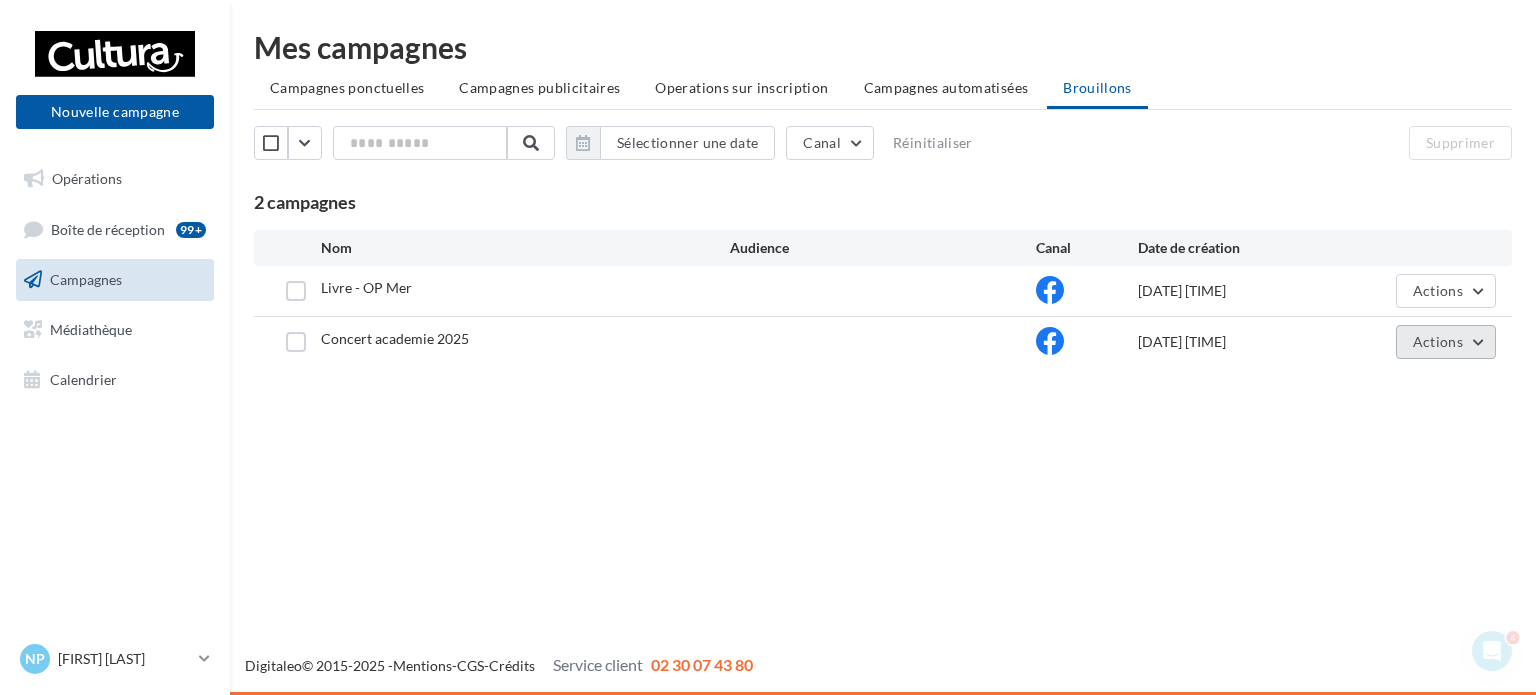 click on "Actions" at bounding box center (1438, 341) 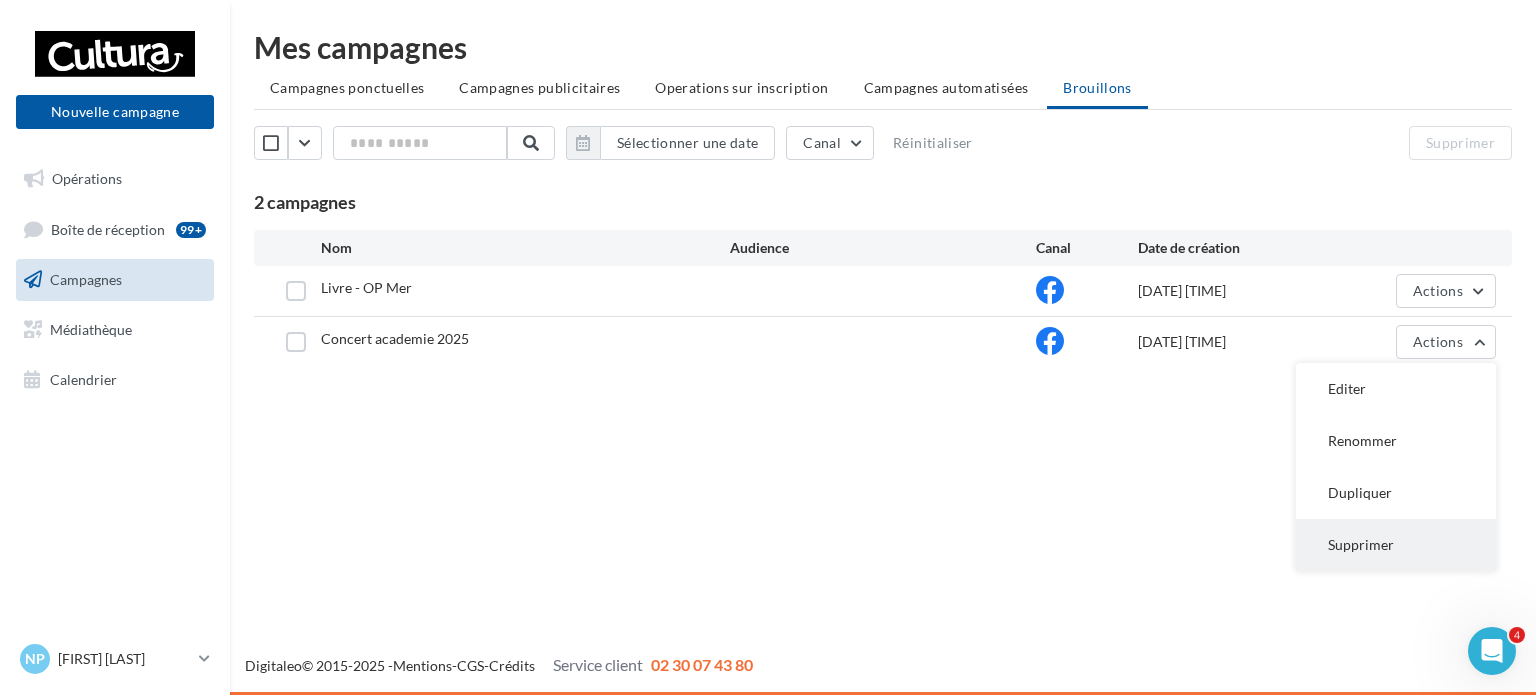 click on "Supprimer" at bounding box center (1396, 545) 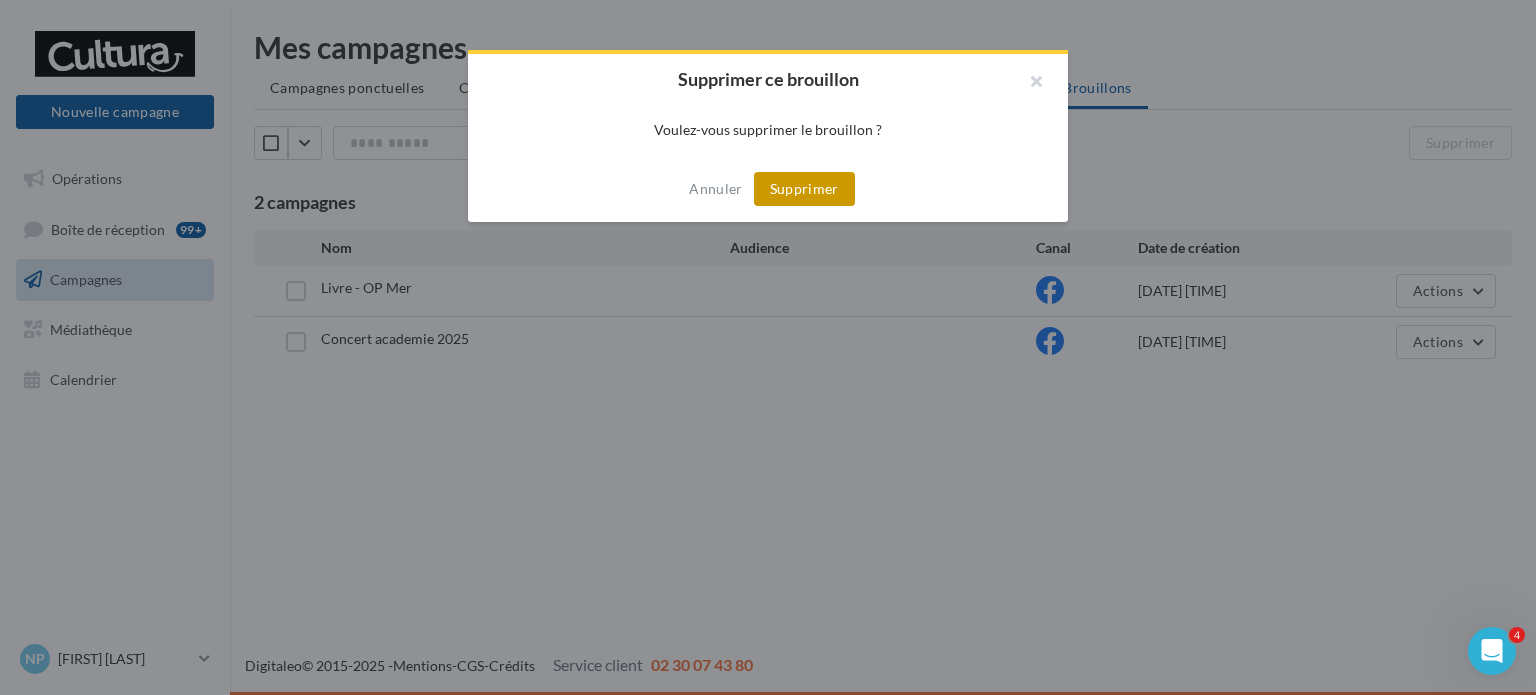 click on "Supprimer" at bounding box center (804, 189) 